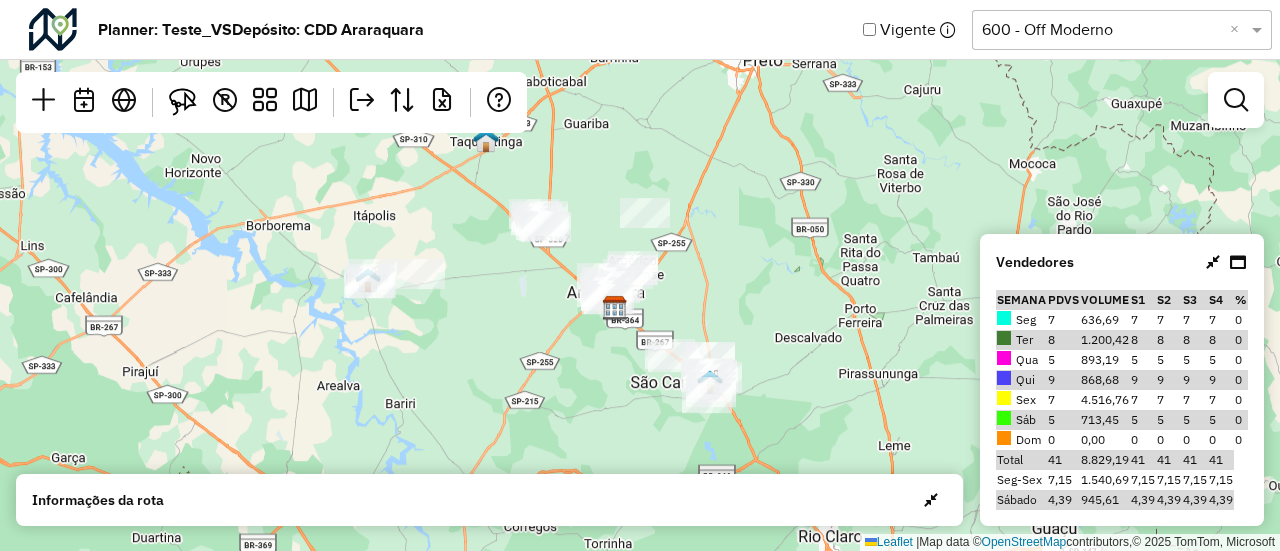 scroll, scrollTop: 0, scrollLeft: 0, axis: both 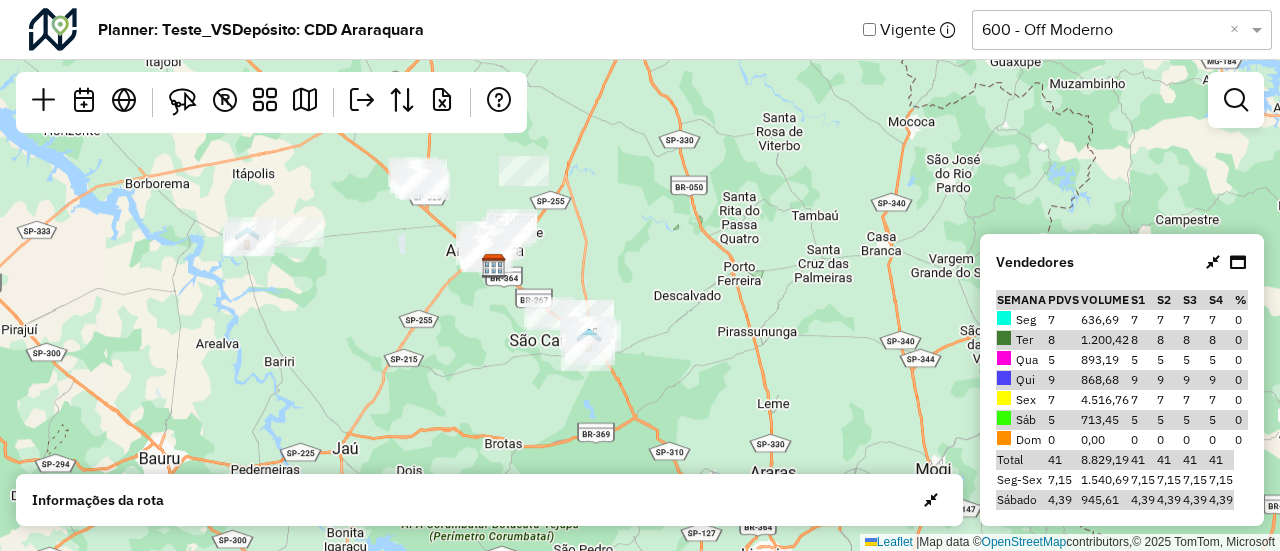 drag, startPoint x: 878, startPoint y: 245, endPoint x: 762, endPoint y: 220, distance: 118.66339 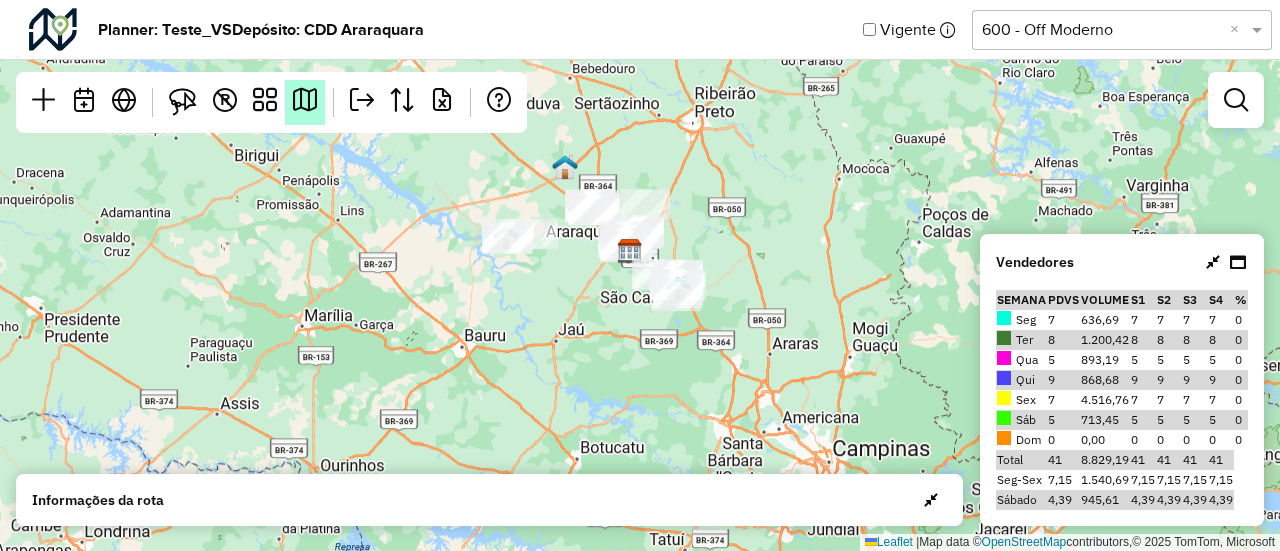click at bounding box center [305, 100] 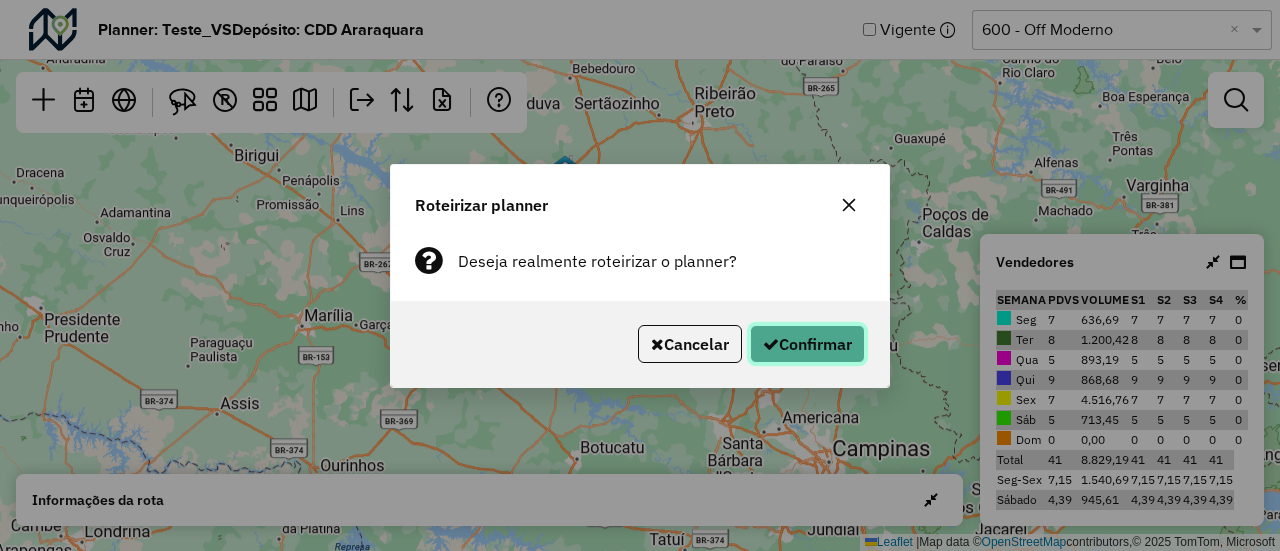 click on "Confirmar" 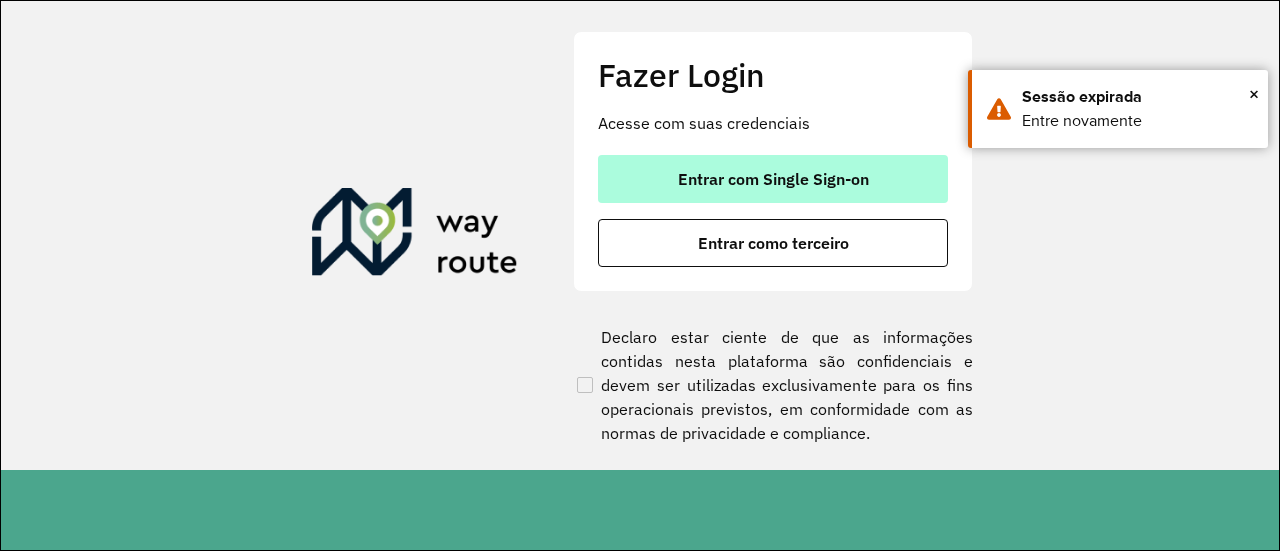 click on "Entrar com Single Sign-on" at bounding box center (773, 179) 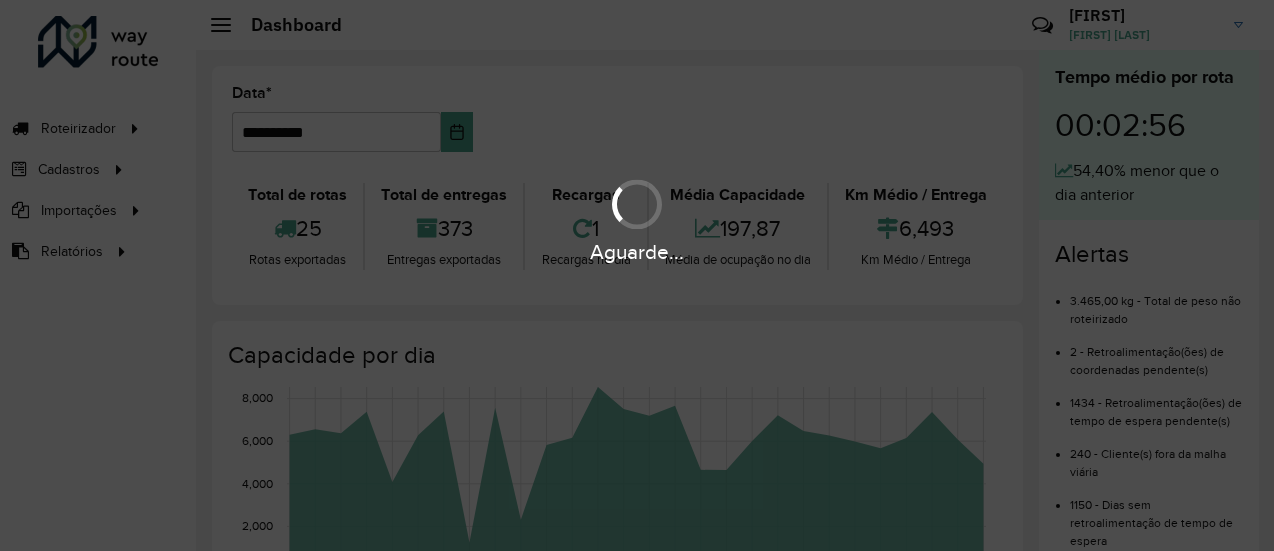 scroll, scrollTop: 0, scrollLeft: 0, axis: both 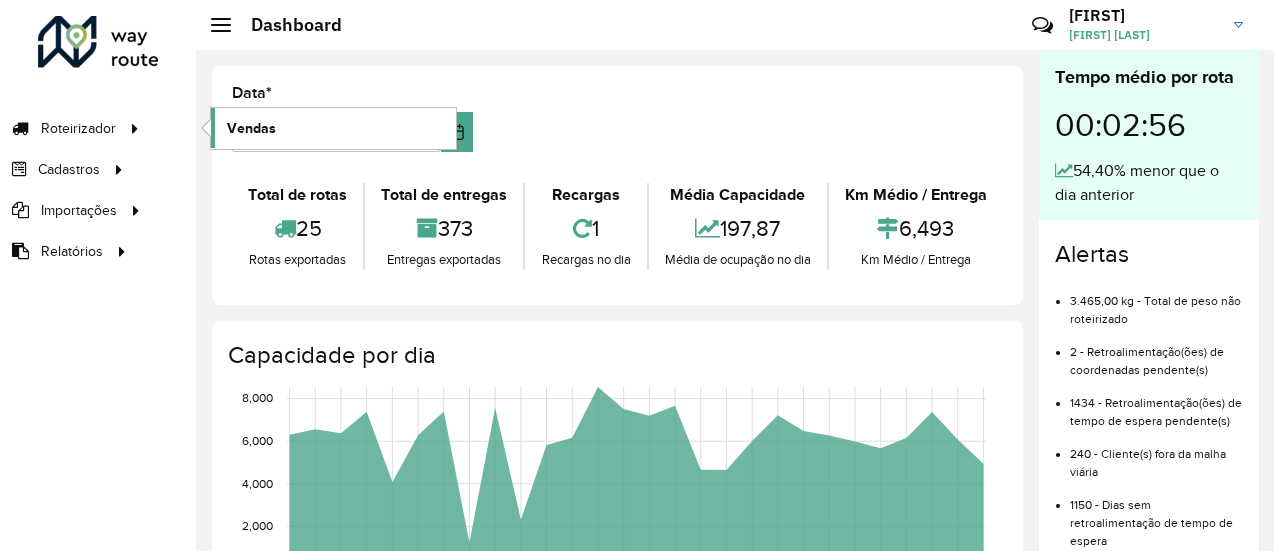 click on "Vendas" 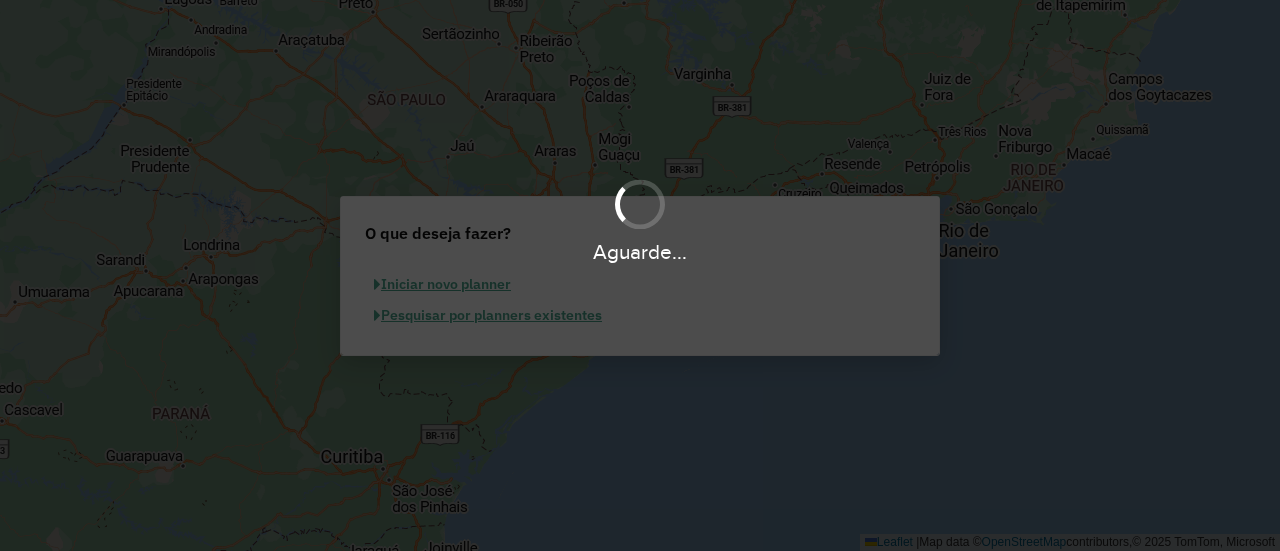 scroll, scrollTop: 0, scrollLeft: 0, axis: both 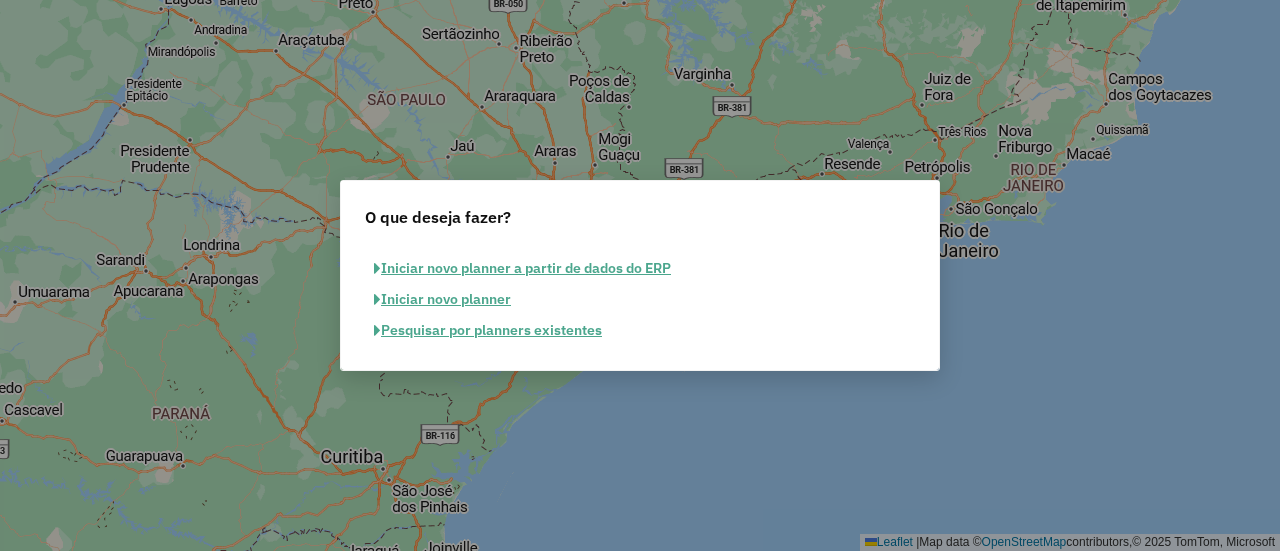 click on "Pesquisar por planners existentes" 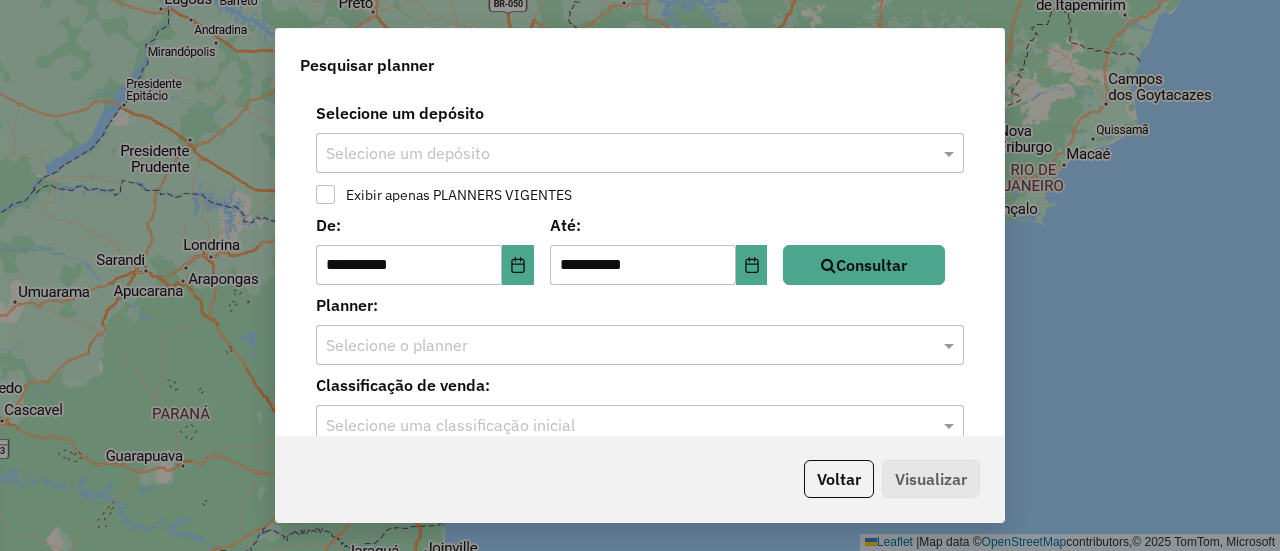 click 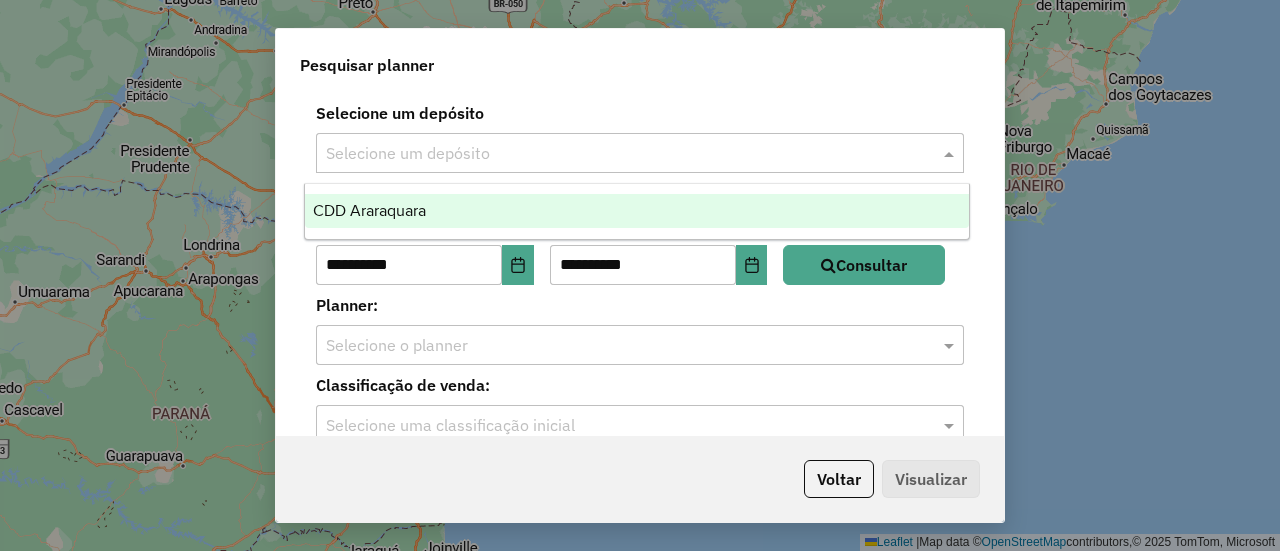 click on "CDD Araraquara" at bounding box center (636, 211) 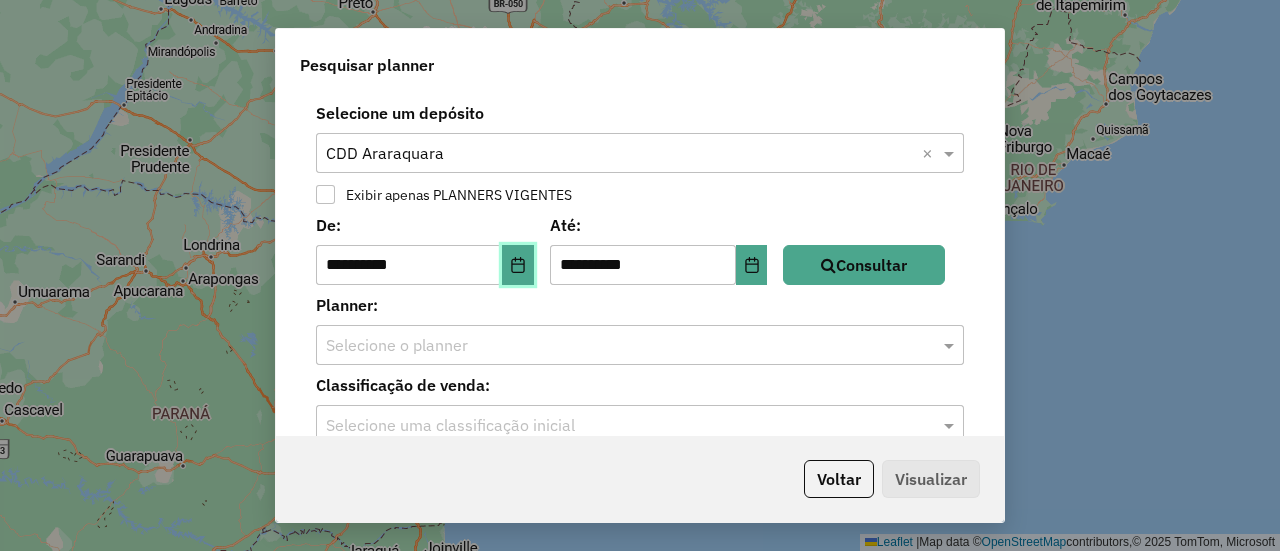 click at bounding box center [518, 265] 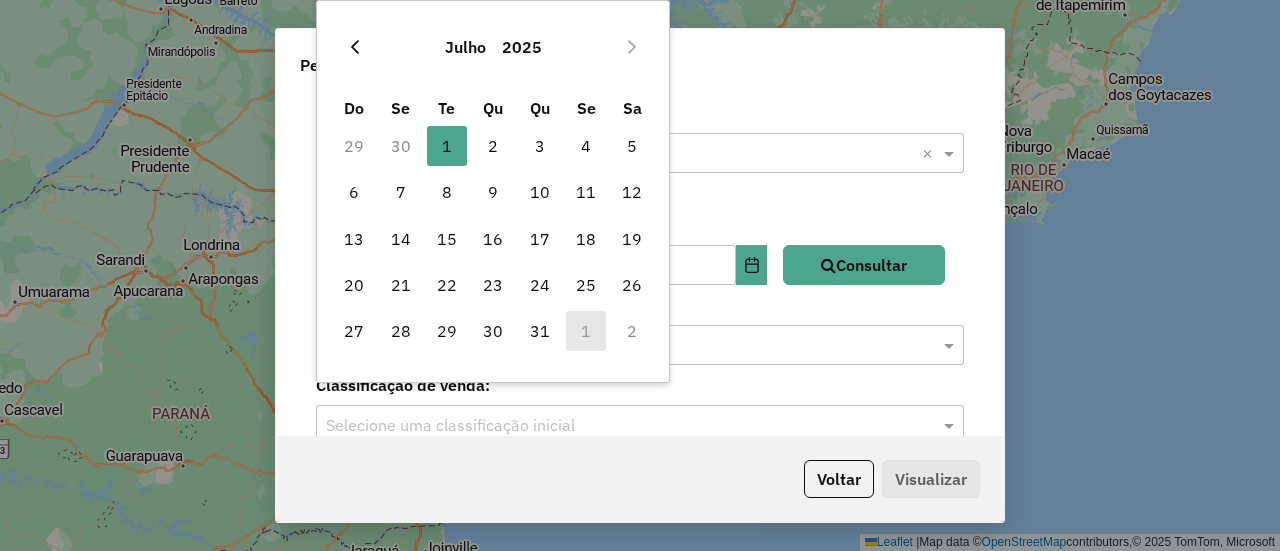 click 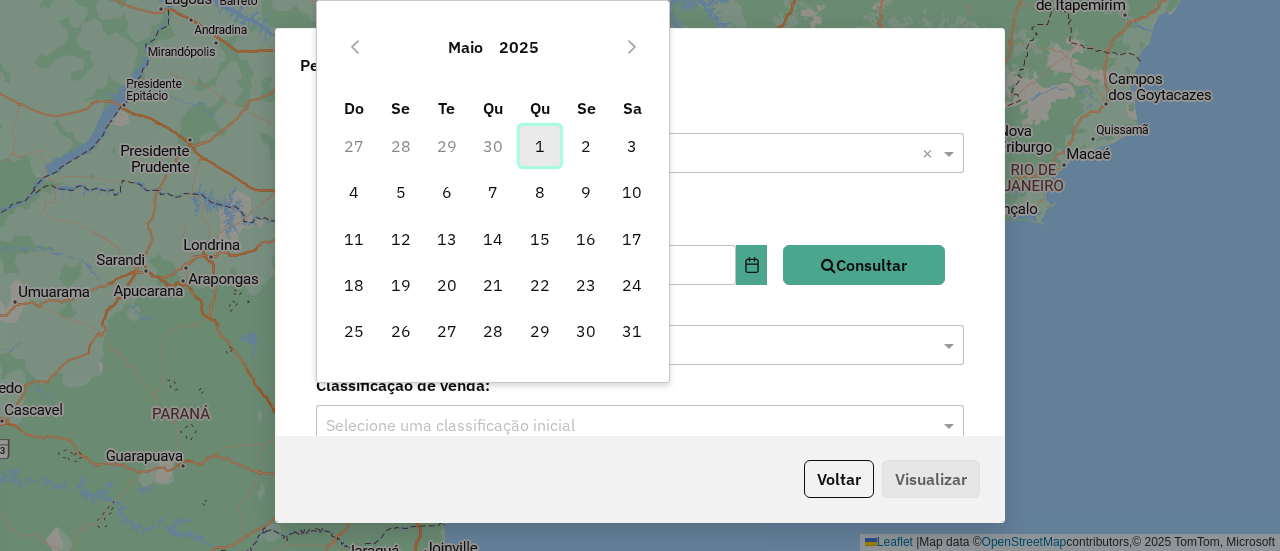 click on "1" at bounding box center (540, 146) 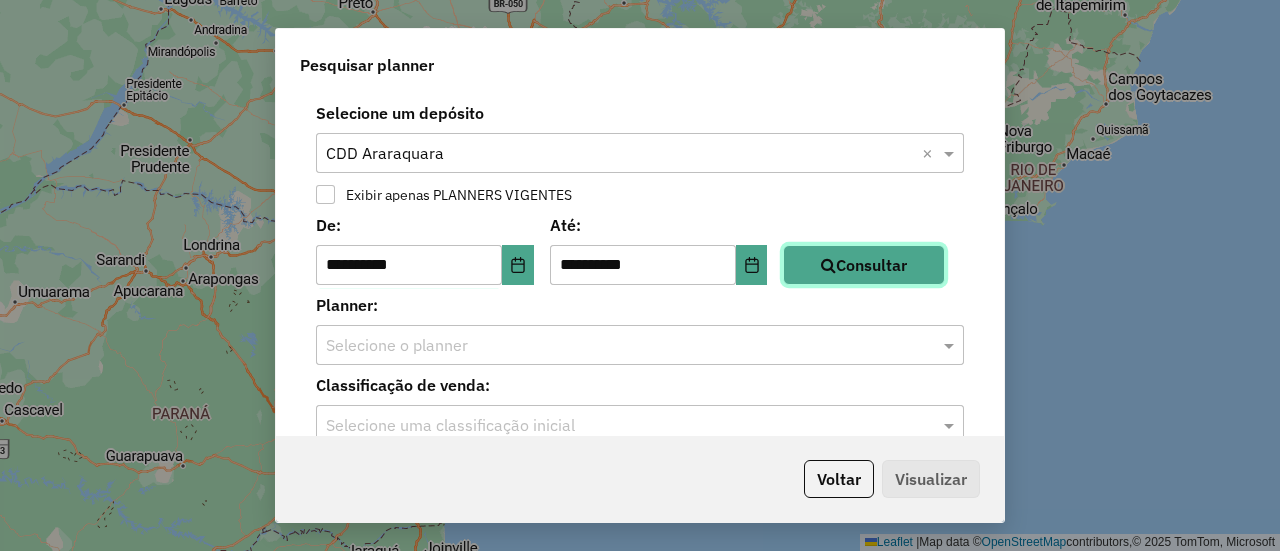click on "Consultar" 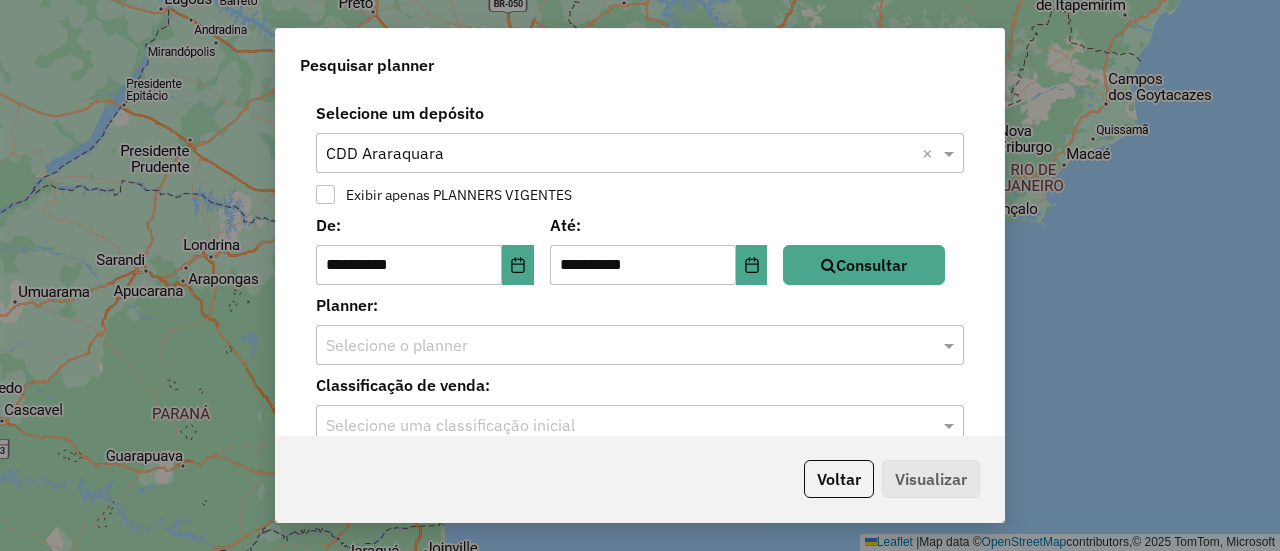 click 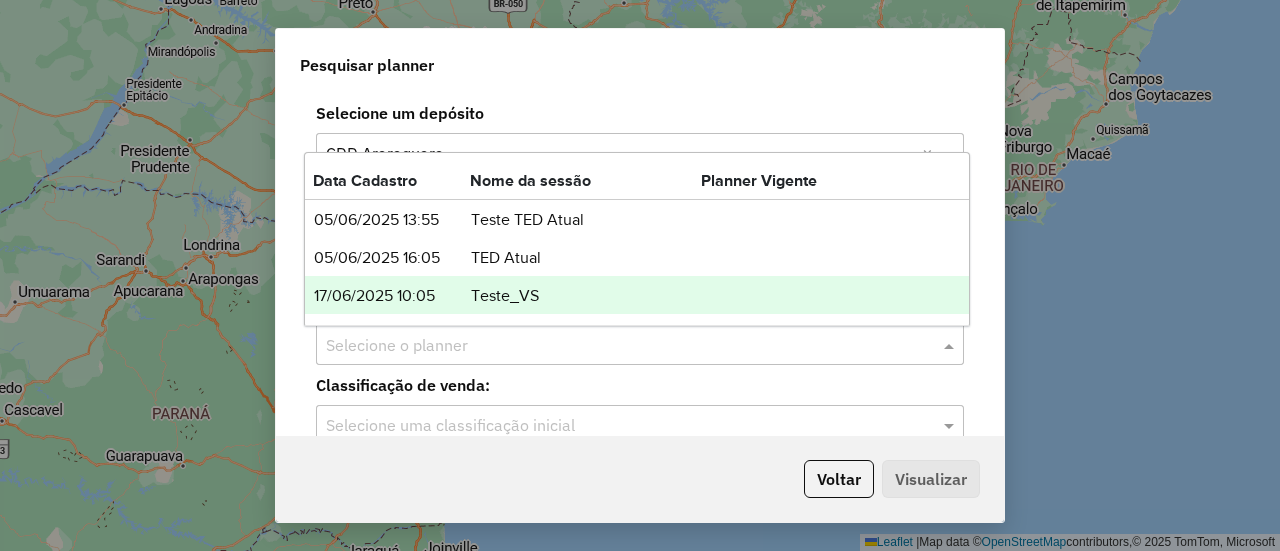 click on "17/06/2025 10:05" at bounding box center (391, 296) 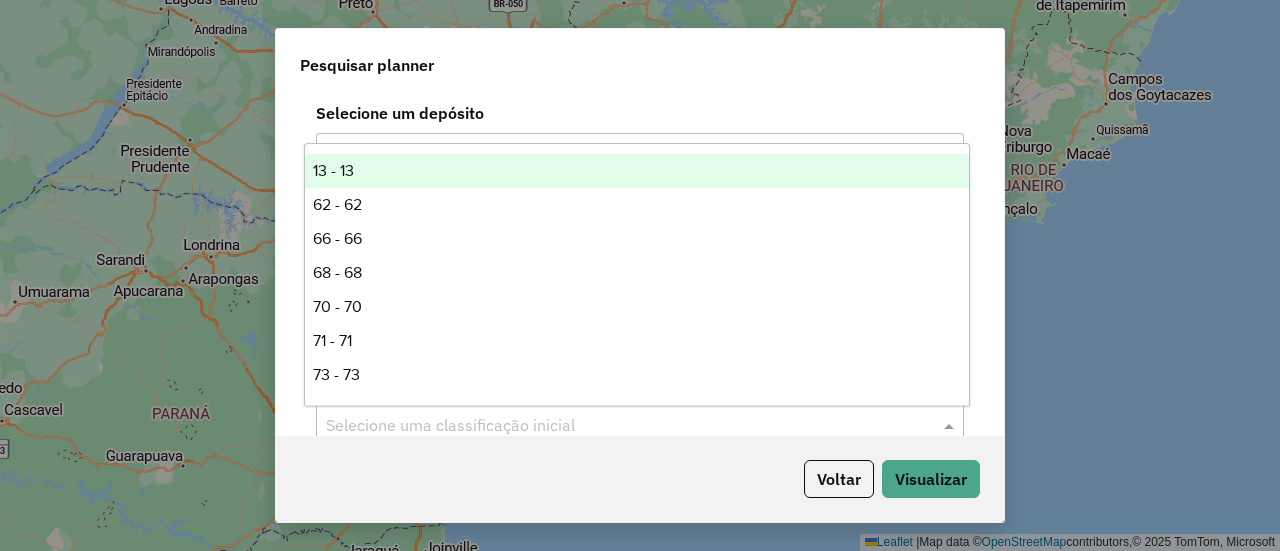 click 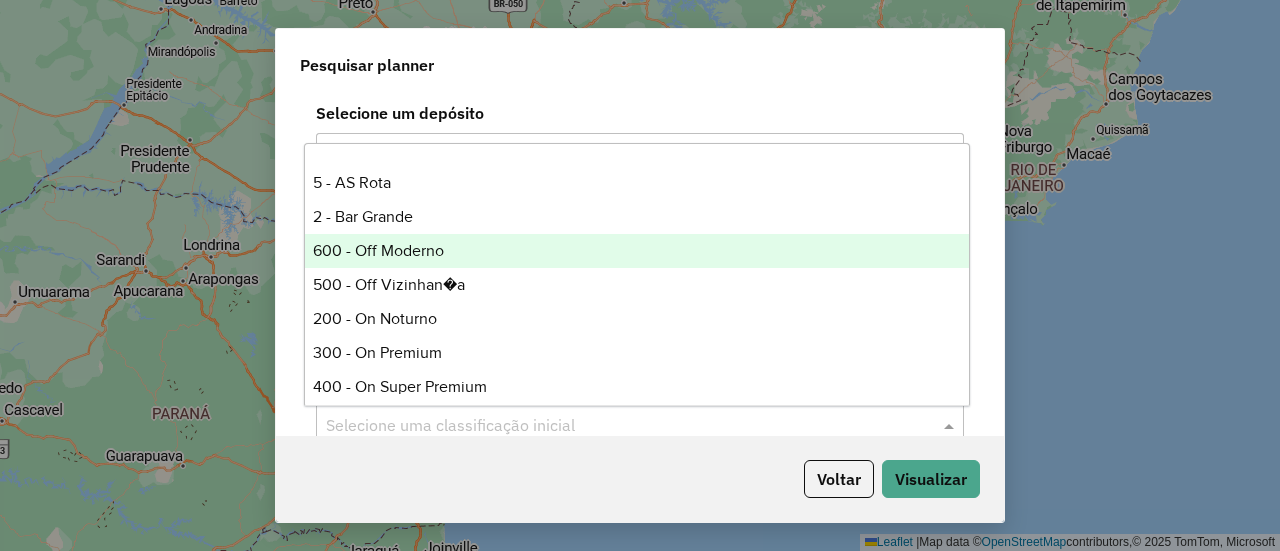scroll, scrollTop: 225, scrollLeft: 0, axis: vertical 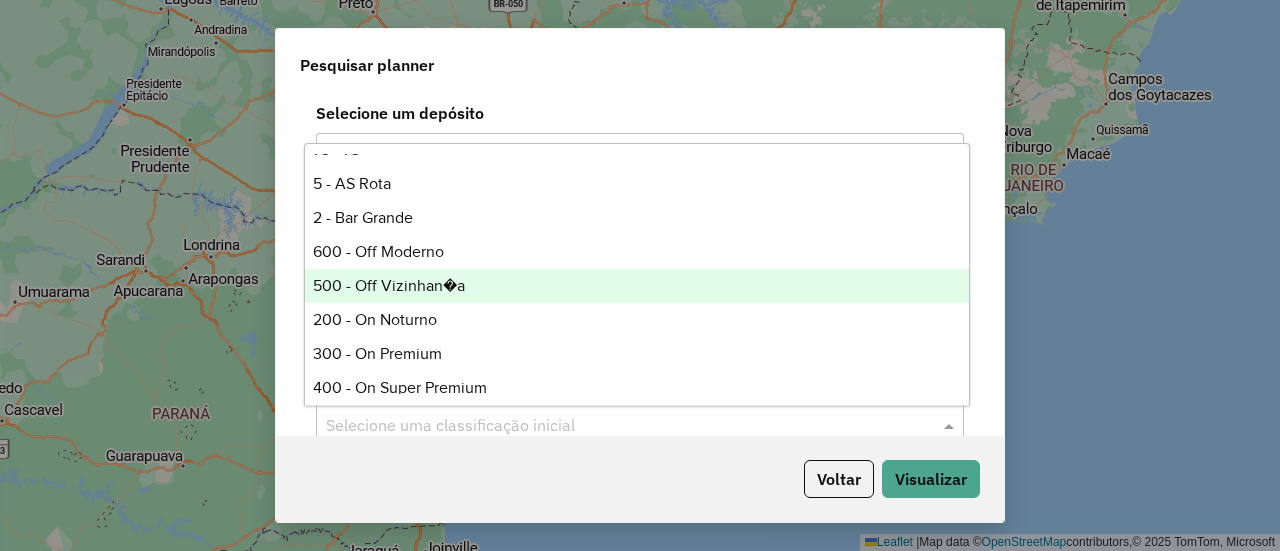 click on "500 - Off Vizinhan�a" at bounding box center [636, 286] 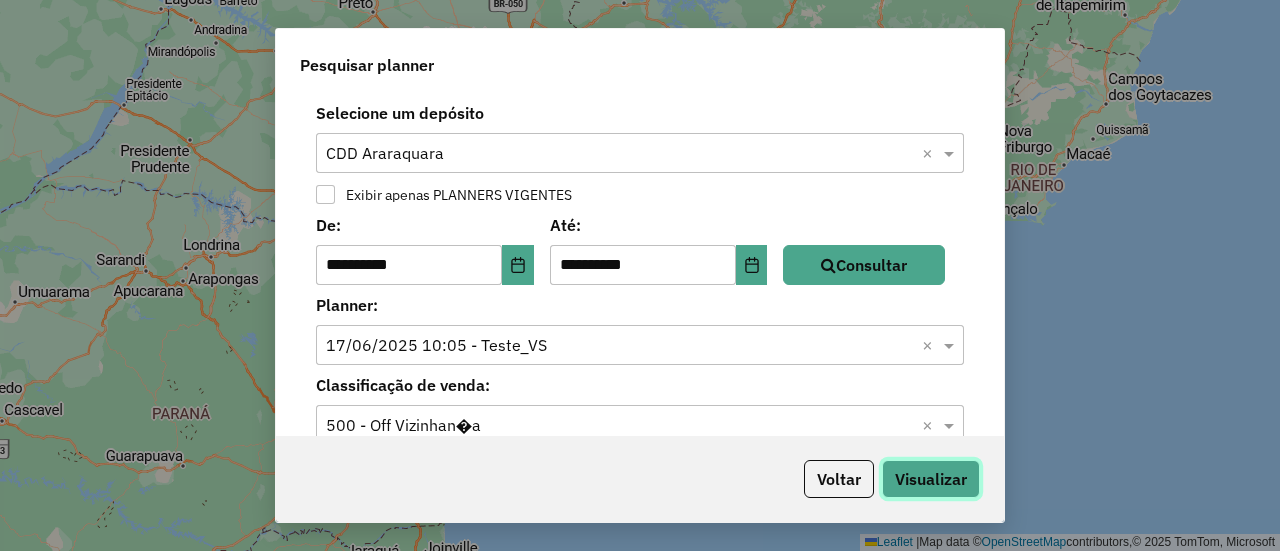 click on "Visualizar" 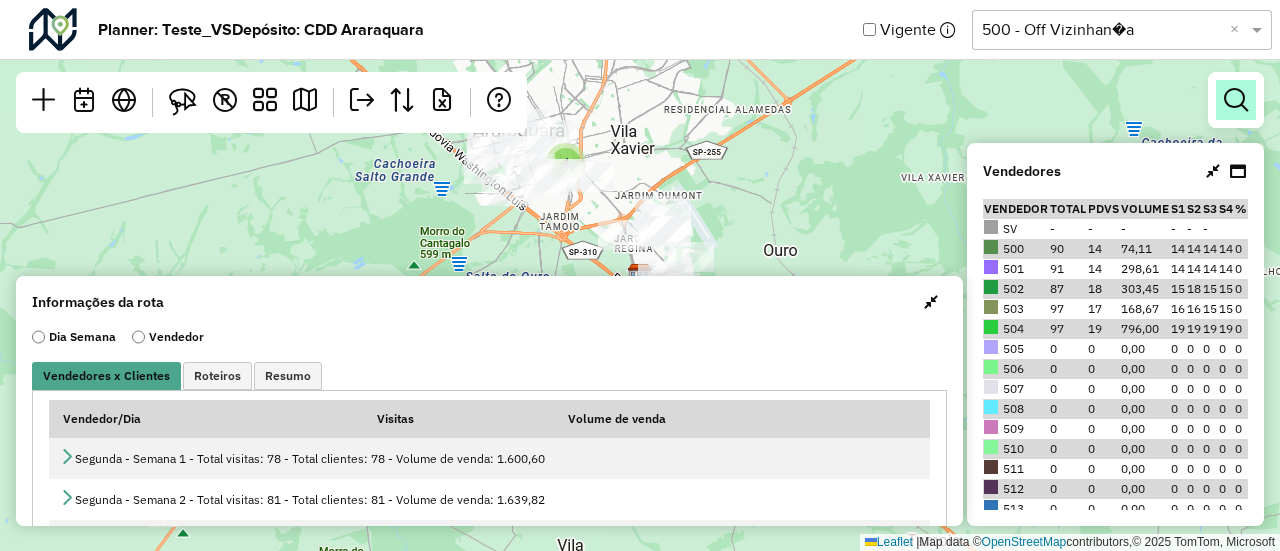 click at bounding box center (1236, 100) 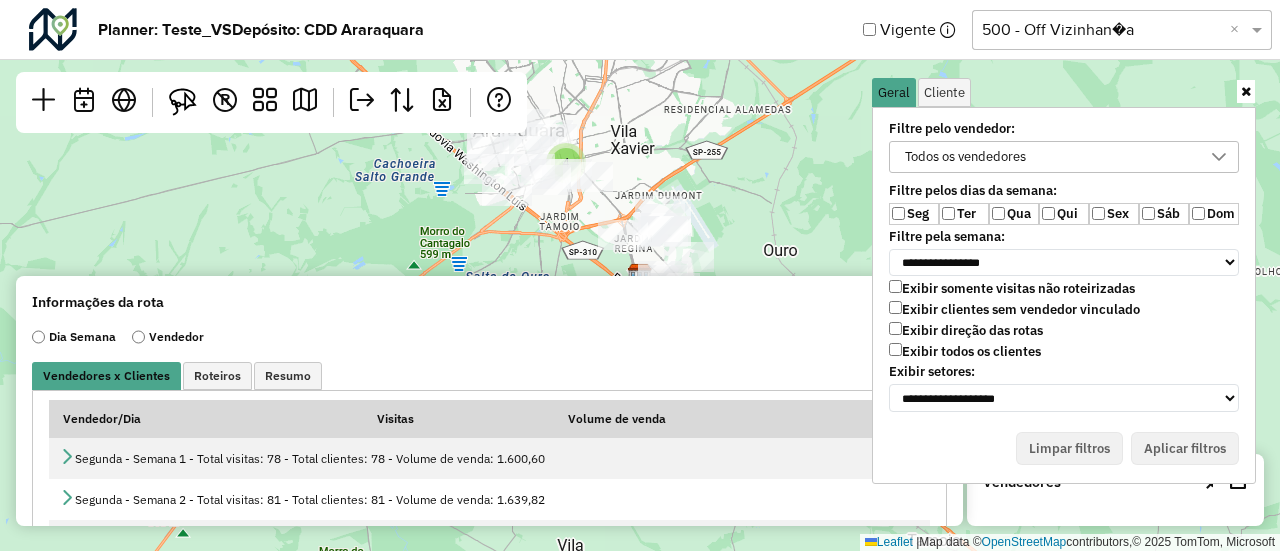 click on "Todos os vendedores" at bounding box center [965, 157] 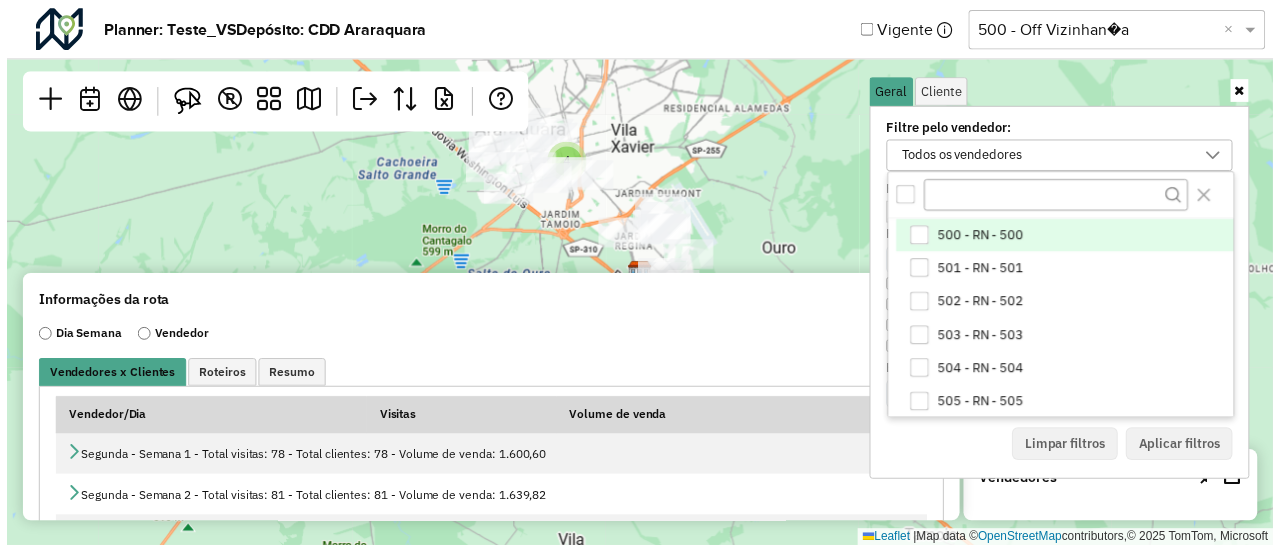 scroll, scrollTop: 10, scrollLeft: 74, axis: both 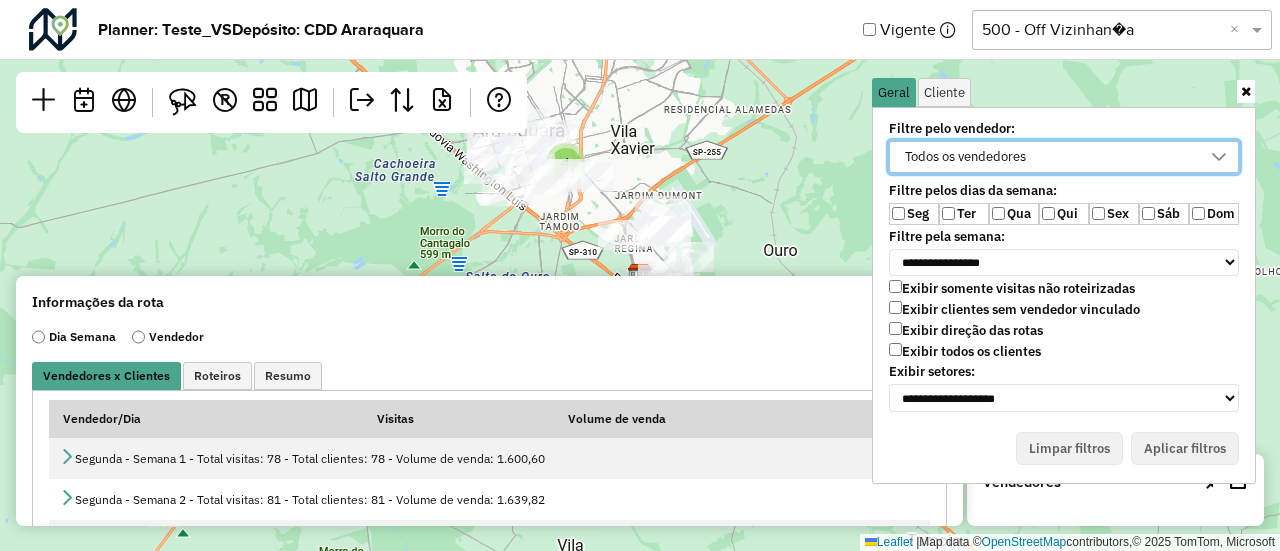 click on "Exibir todos os clientes" at bounding box center [965, 351] 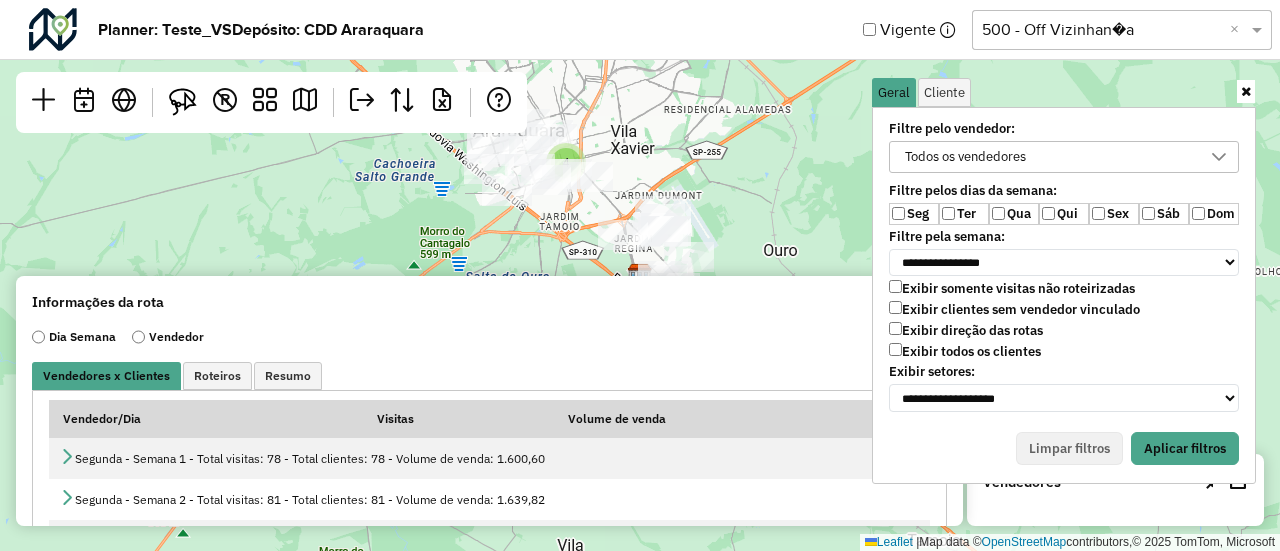 click on "Qua" at bounding box center [1014, 214] 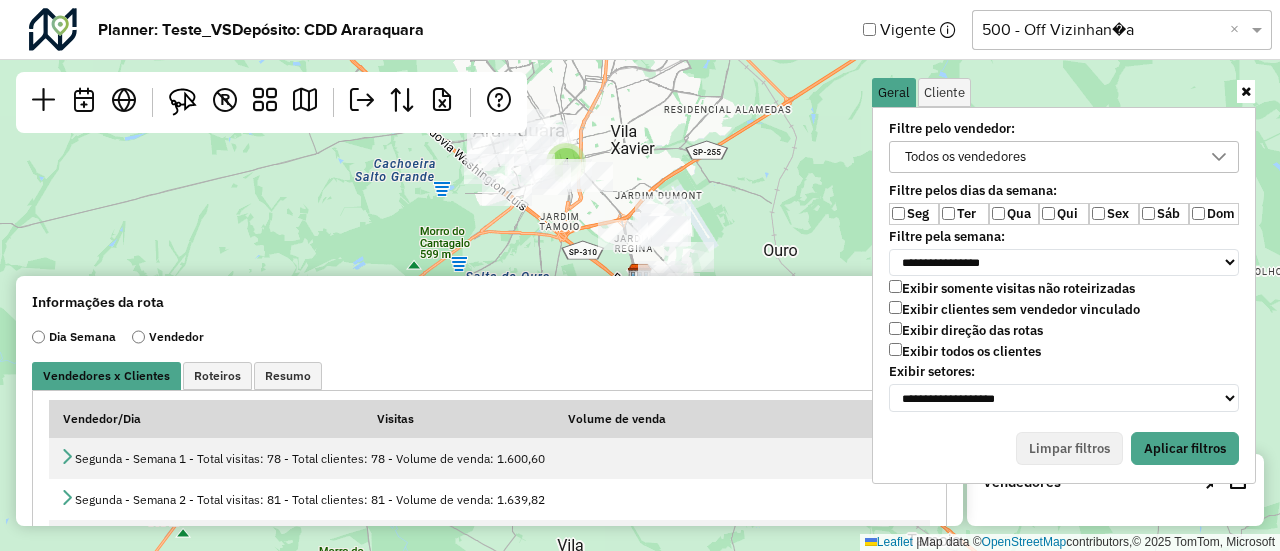 click on "Ter" at bounding box center (964, 214) 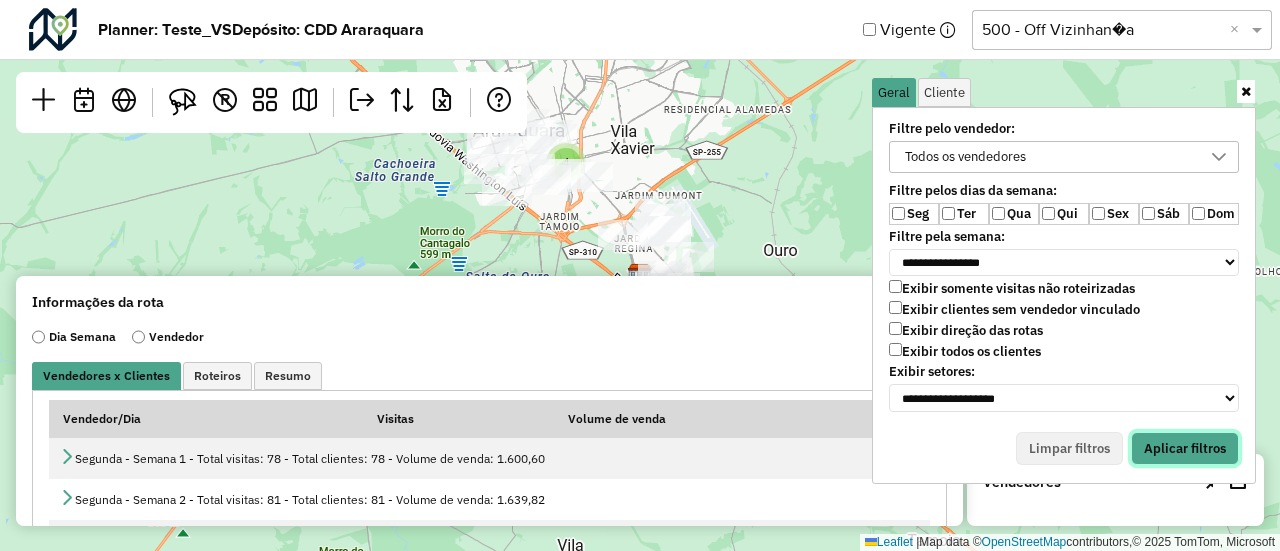 click on "Aplicar filtros" at bounding box center (1185, 449) 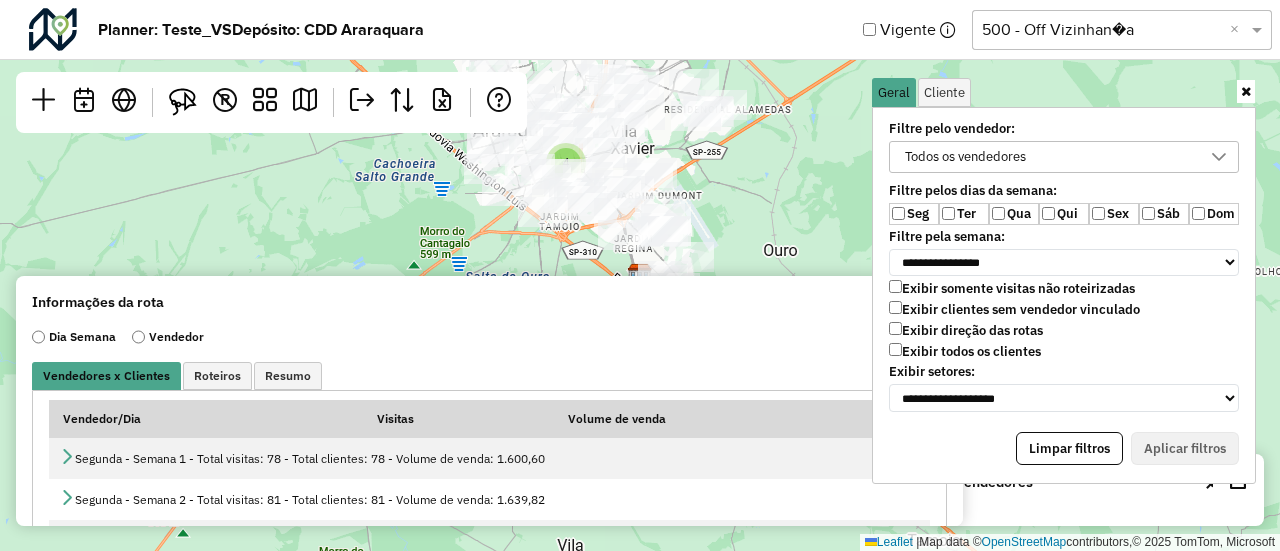 click at bounding box center [1246, 91] 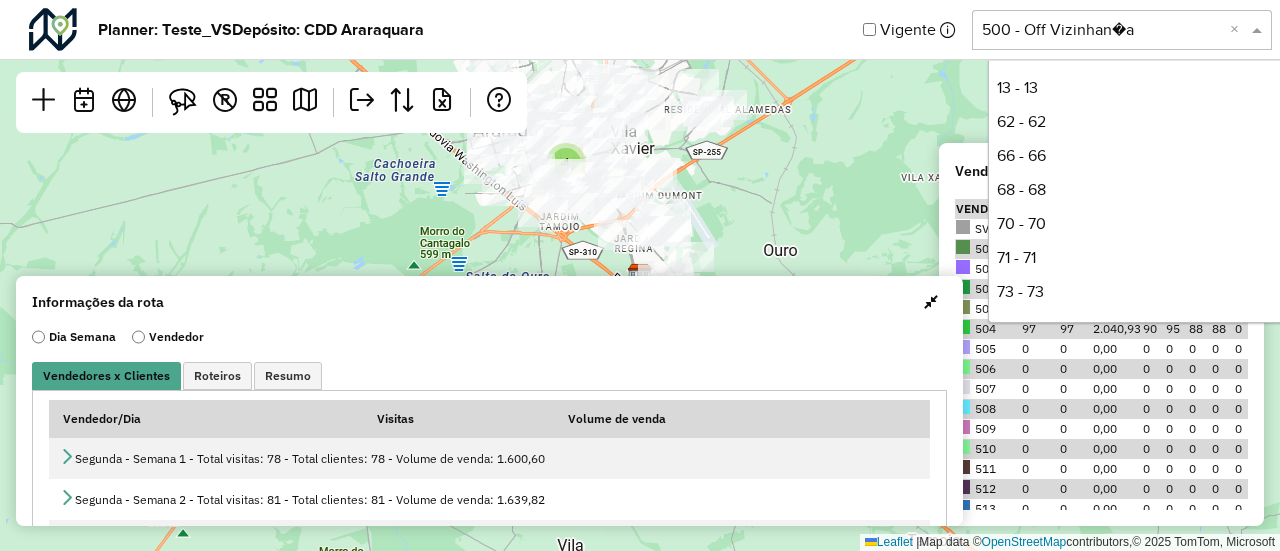 click 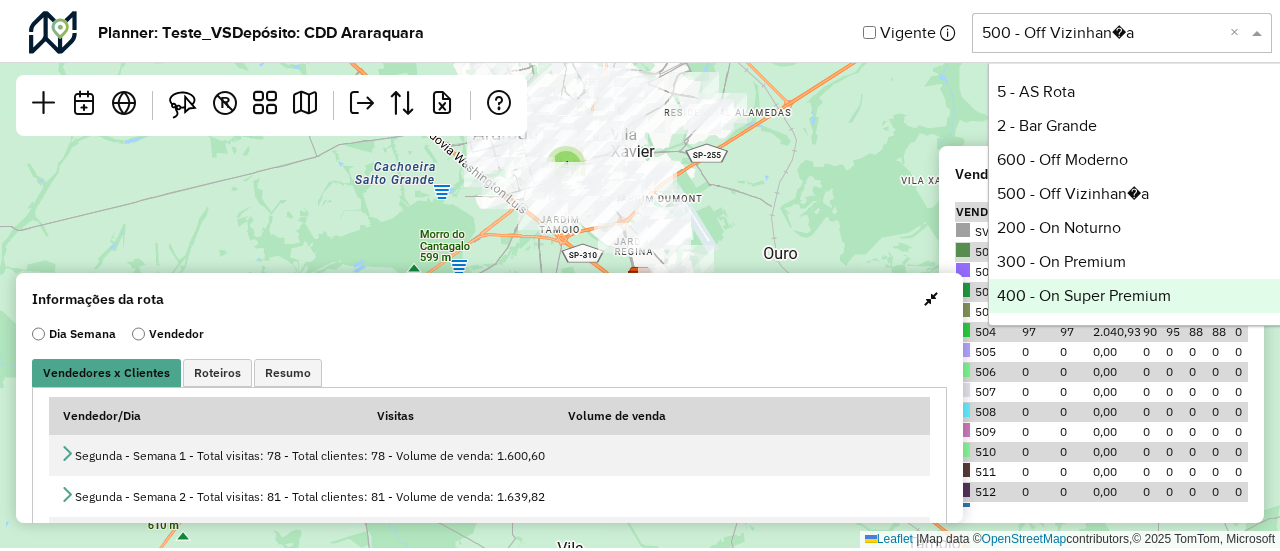 scroll, scrollTop: 220, scrollLeft: 0, axis: vertical 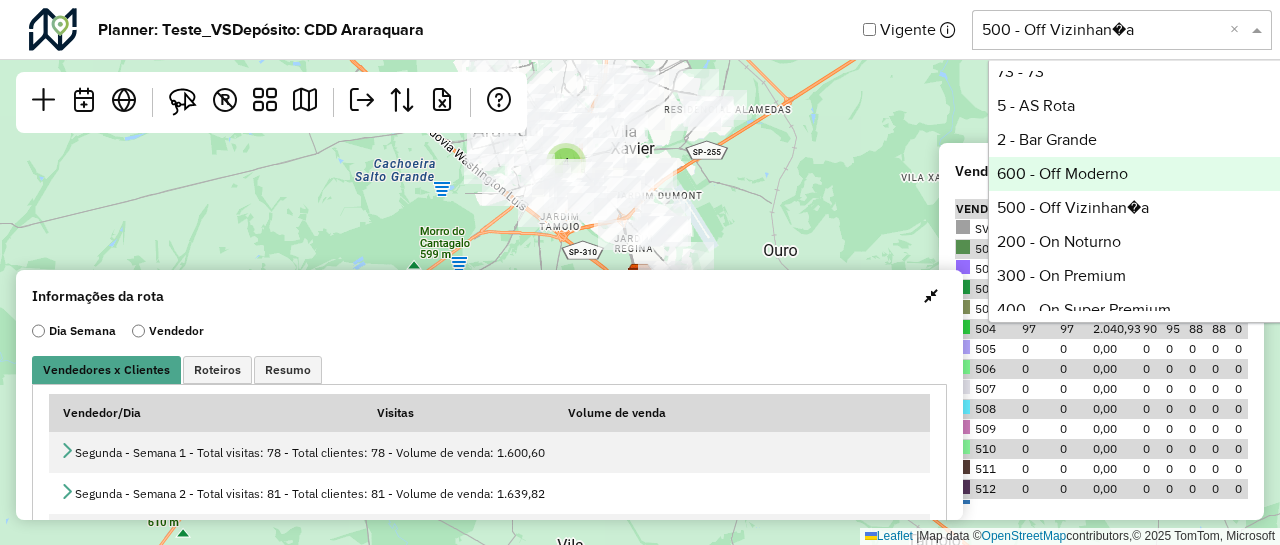 click on "600 - Off Moderno" at bounding box center (1138, 174) 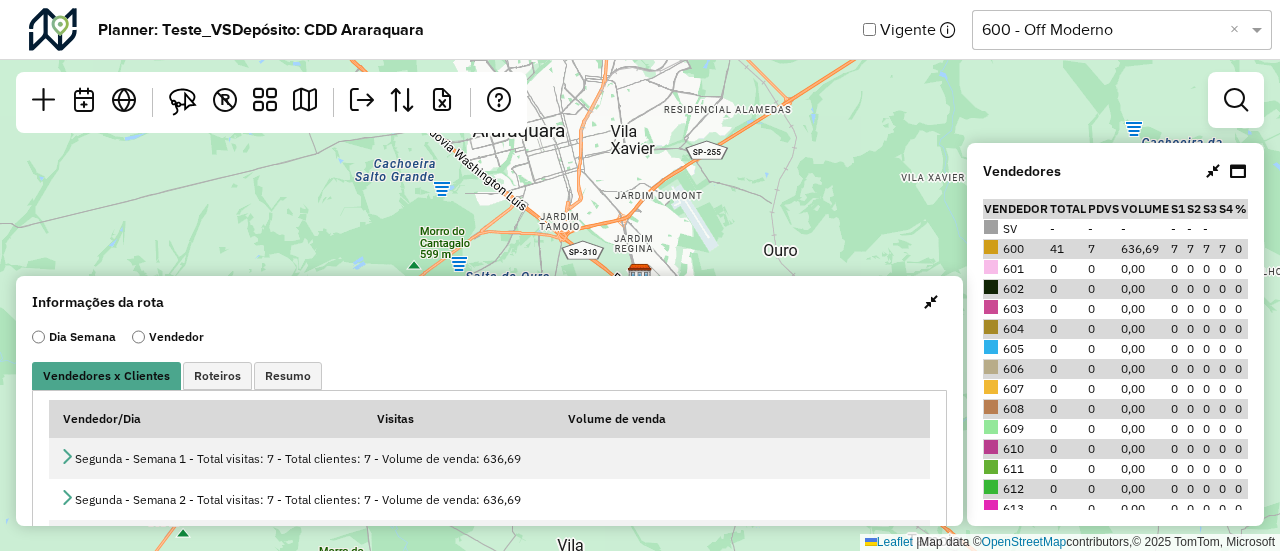 click at bounding box center [931, 302] 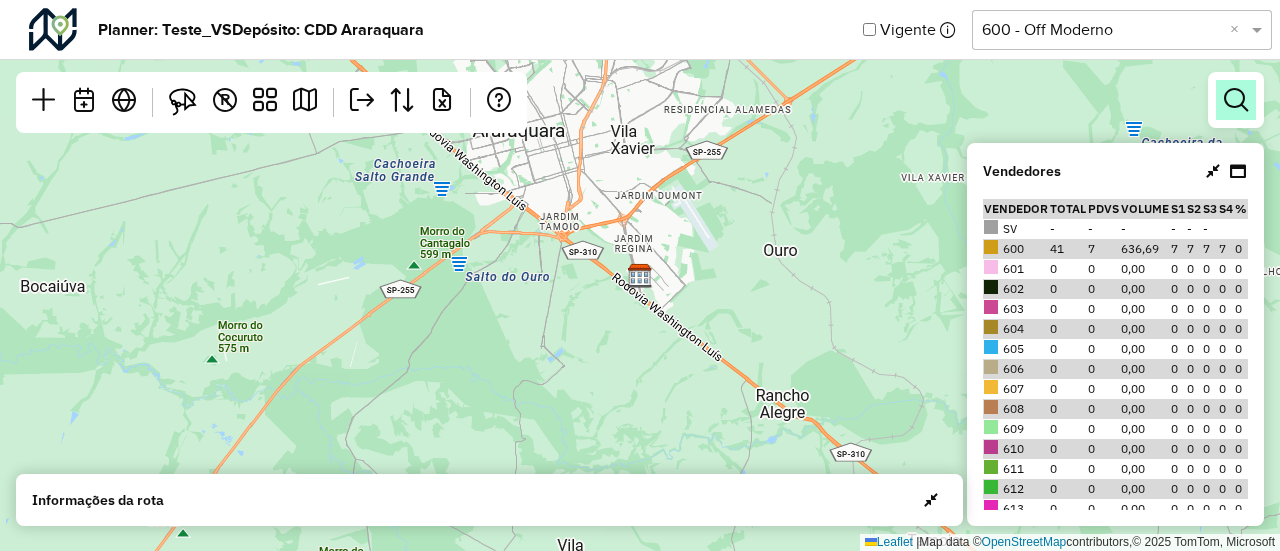click at bounding box center (1236, 100) 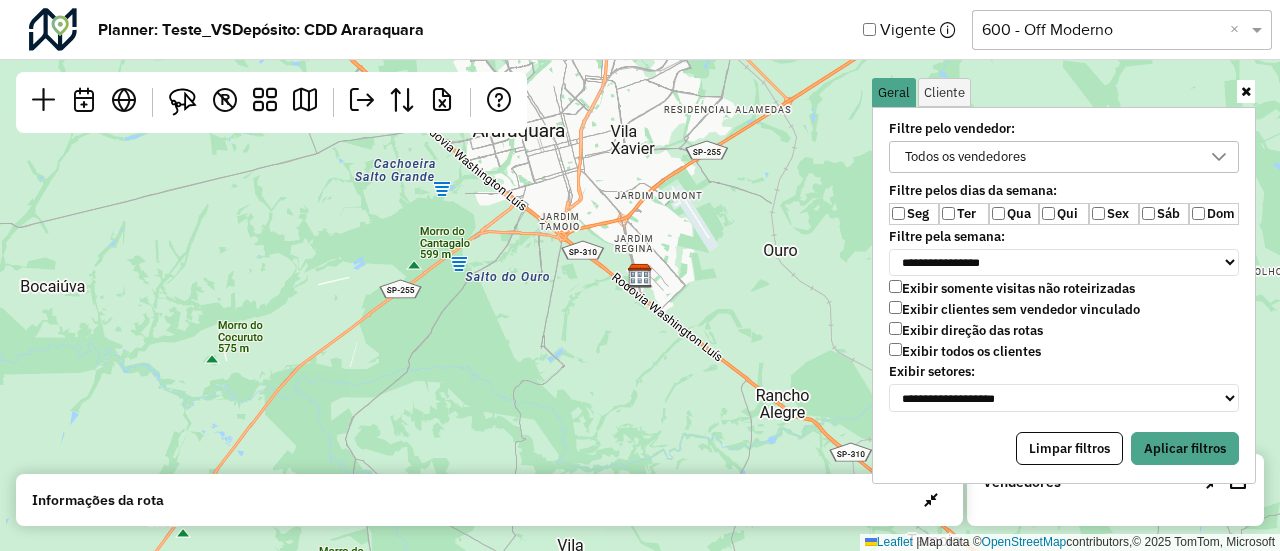 click on "Qua" at bounding box center [1014, 214] 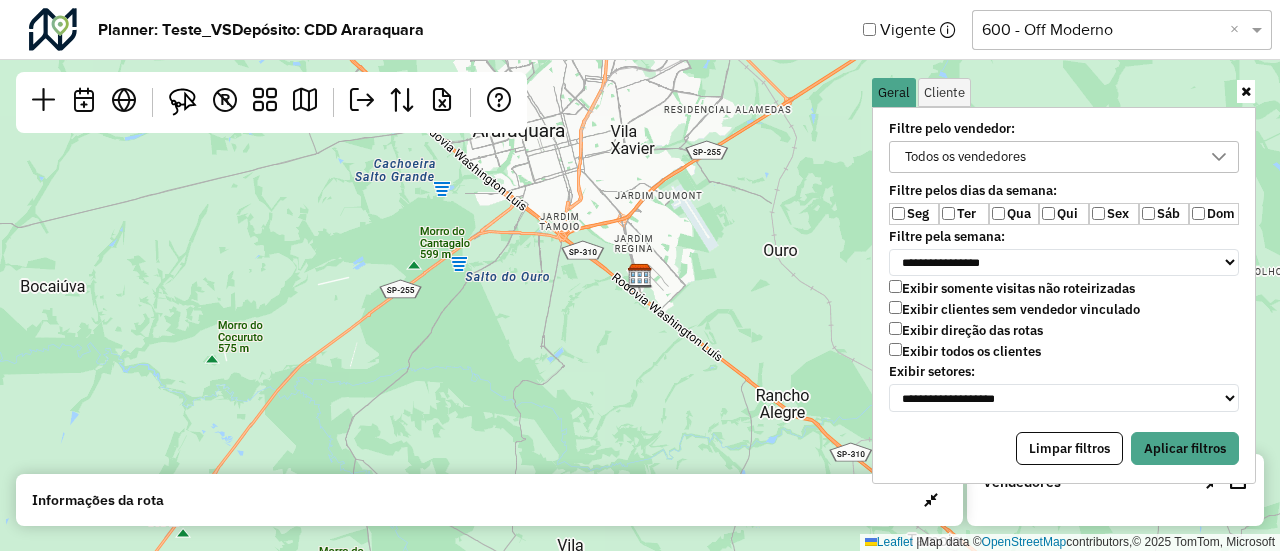 click on "Exibir todos os clientes" at bounding box center [965, 351] 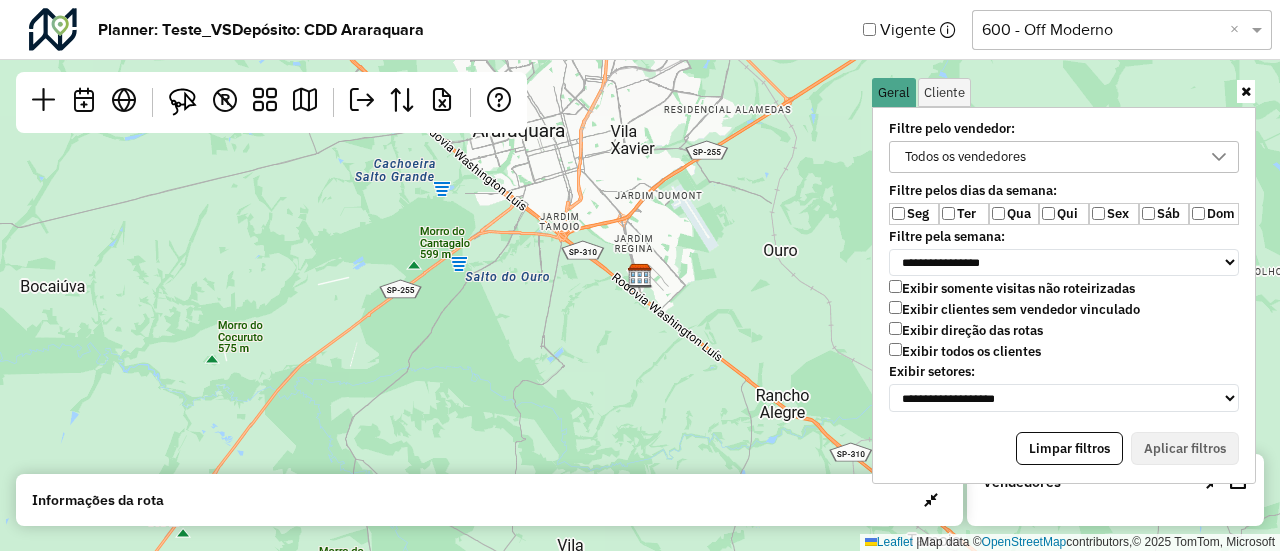 click on "Todos os vendedores" at bounding box center [965, 157] 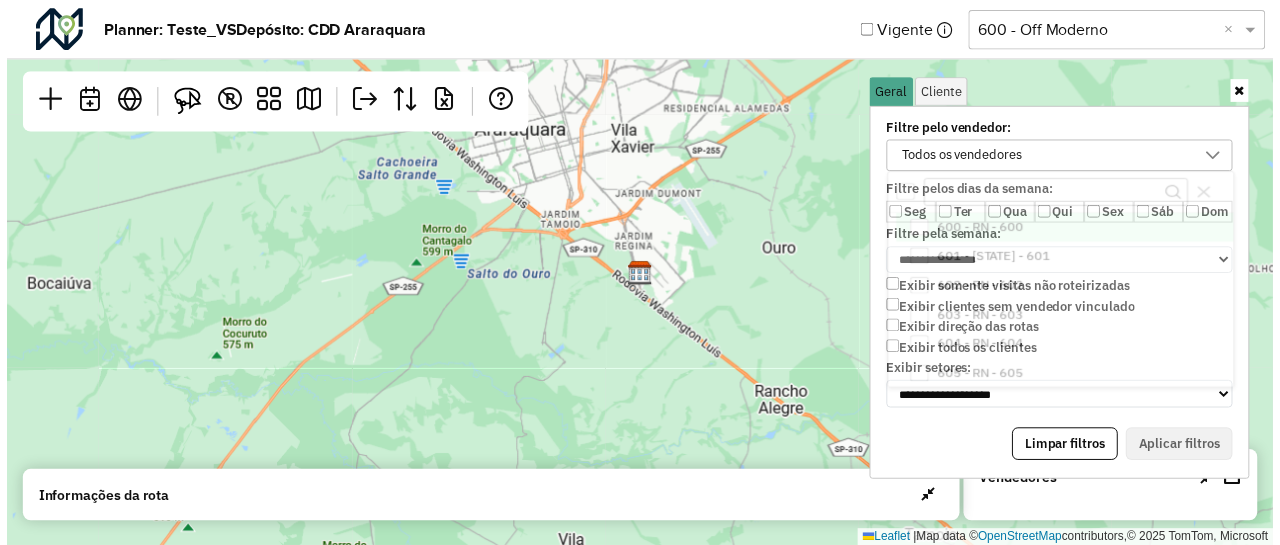 scroll, scrollTop: 10, scrollLeft: 74, axis: both 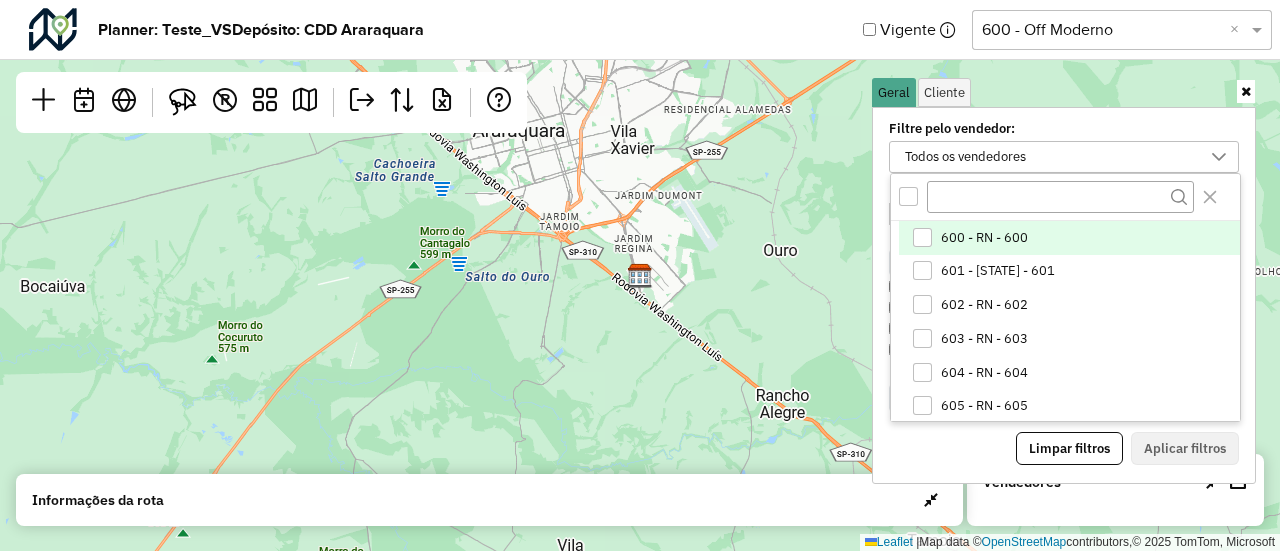 click on "Todos os vendedores" at bounding box center (965, 157) 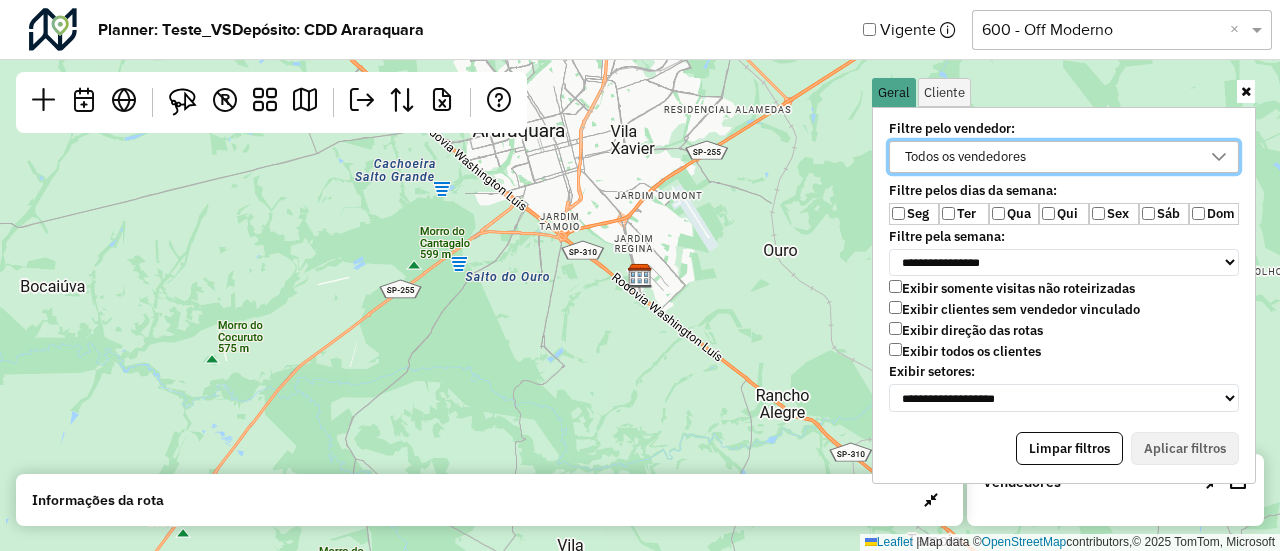 click on "Ter" at bounding box center (964, 214) 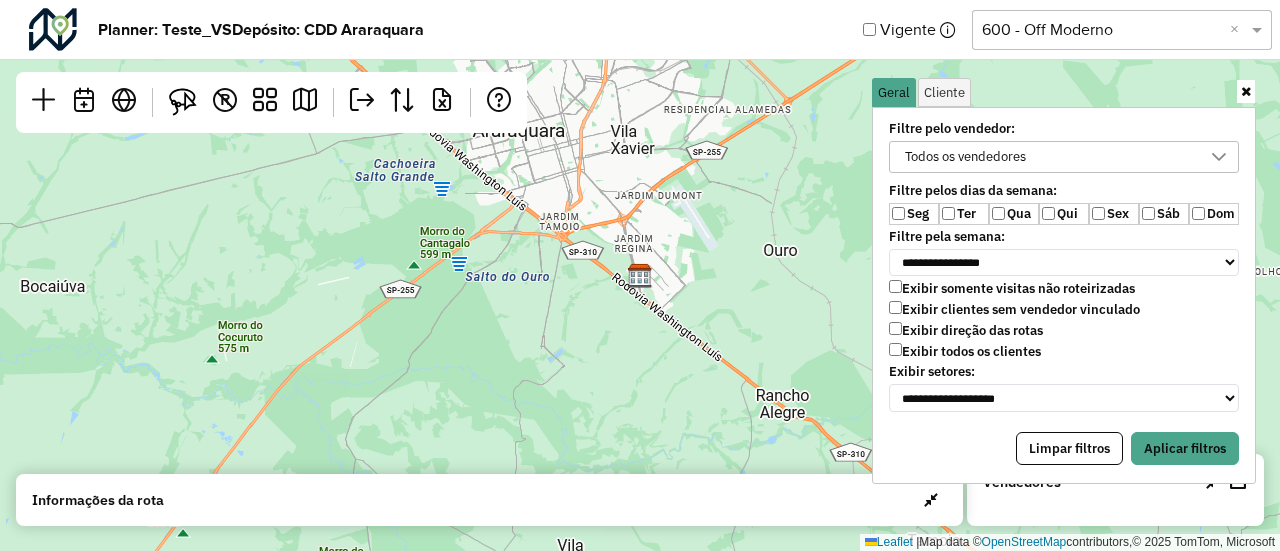 drag, startPoint x: 1014, startPoint y: 223, endPoint x: 1037, endPoint y: 221, distance: 23.086792 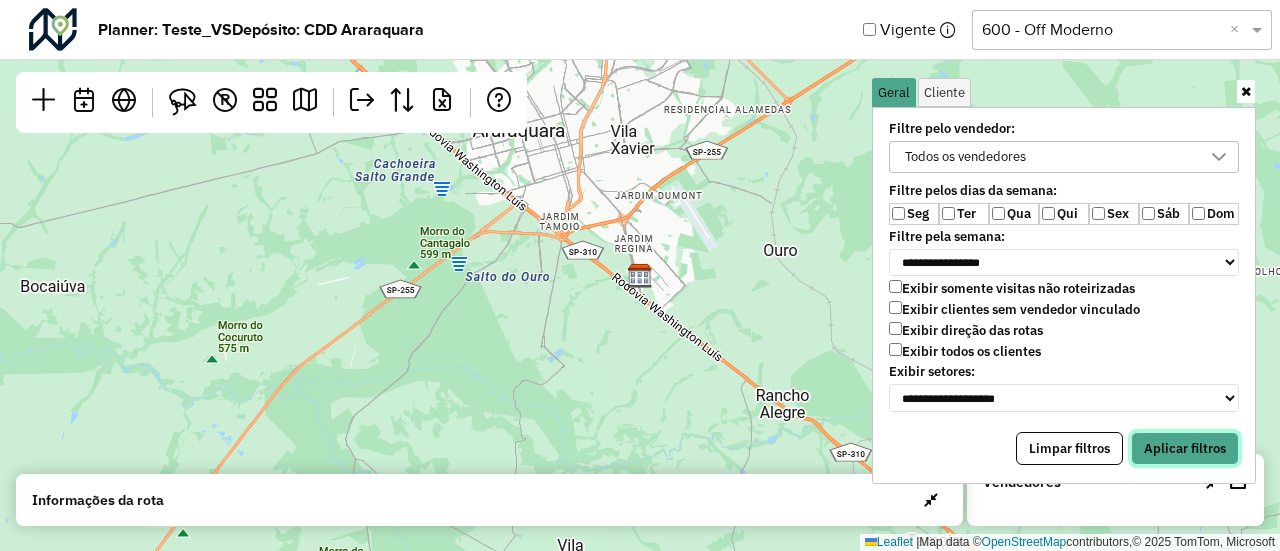 click on "Aplicar filtros" at bounding box center (1185, 449) 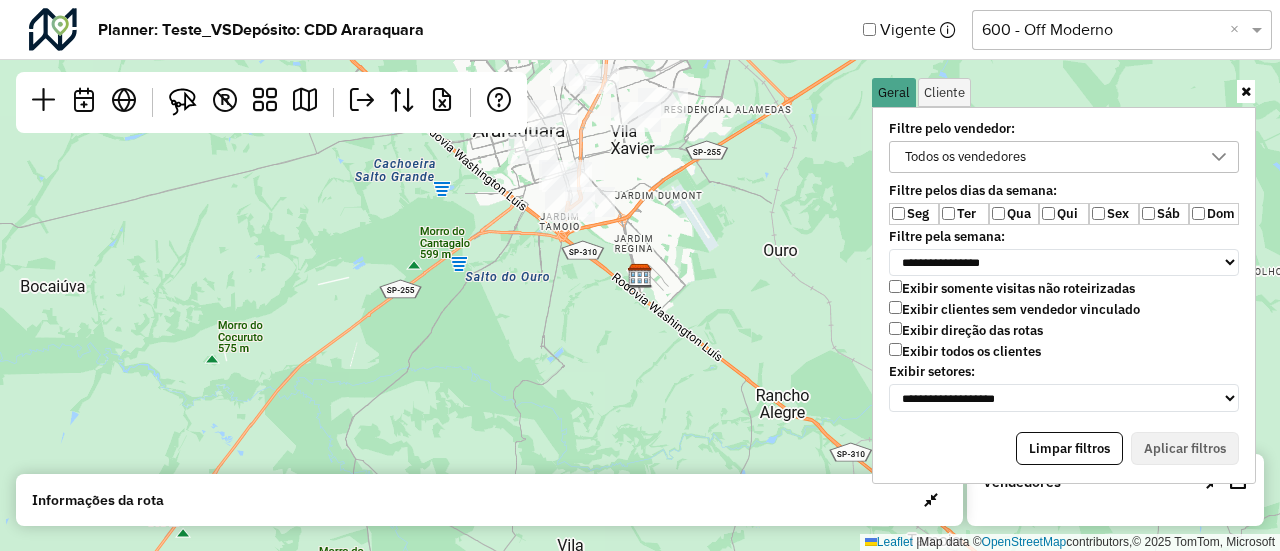 click at bounding box center (1246, 91) 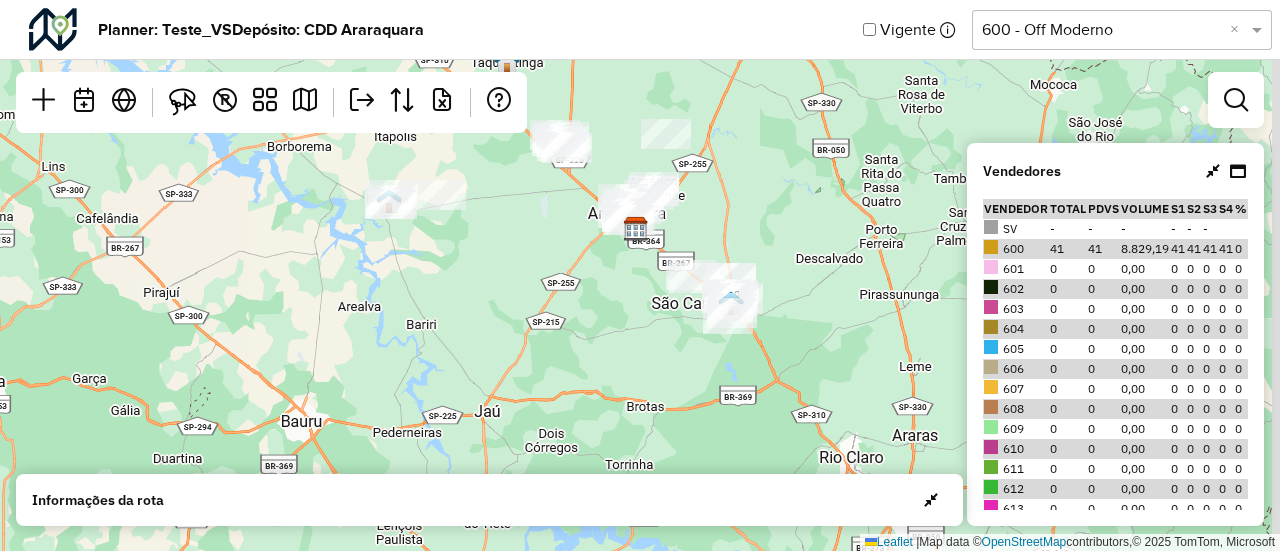 drag, startPoint x: 792, startPoint y: 265, endPoint x: 548, endPoint y: 313, distance: 248.6765 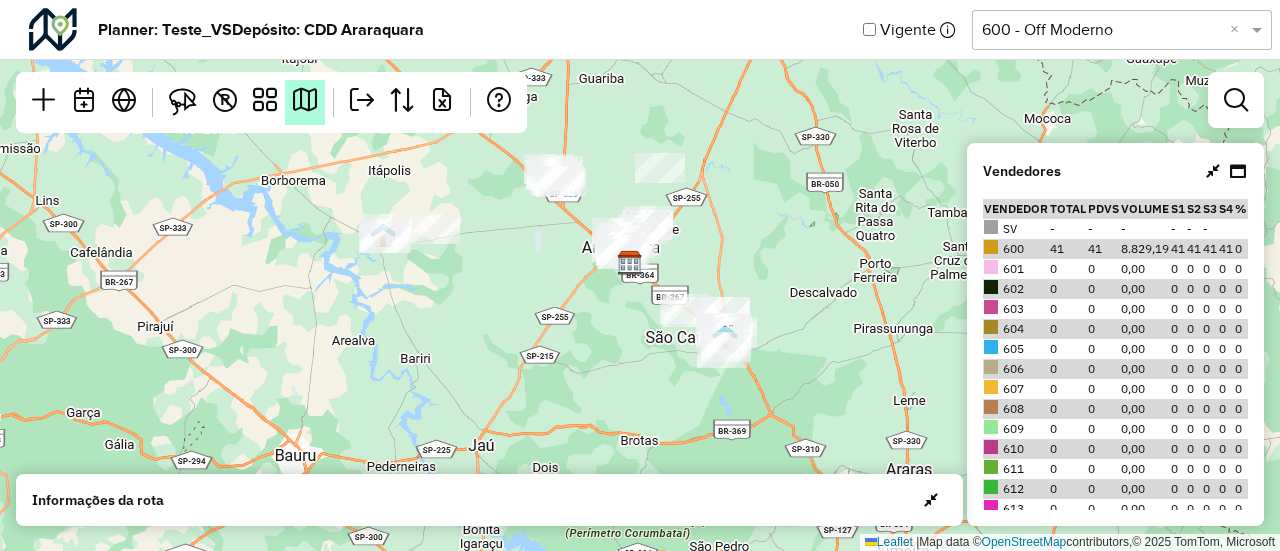 click at bounding box center [305, 100] 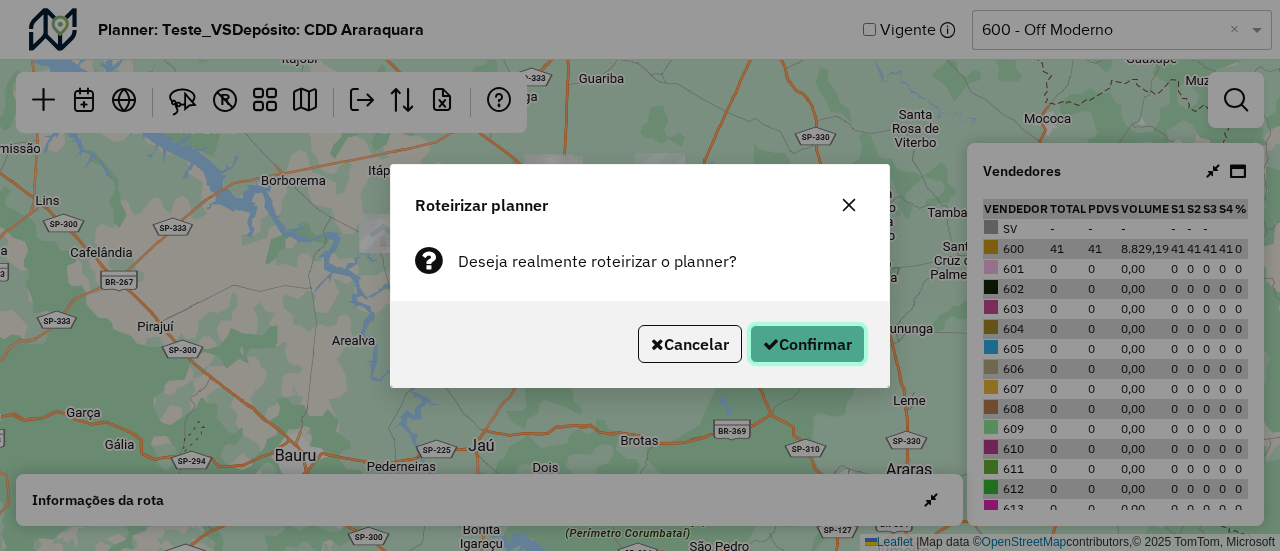click on "Confirmar" 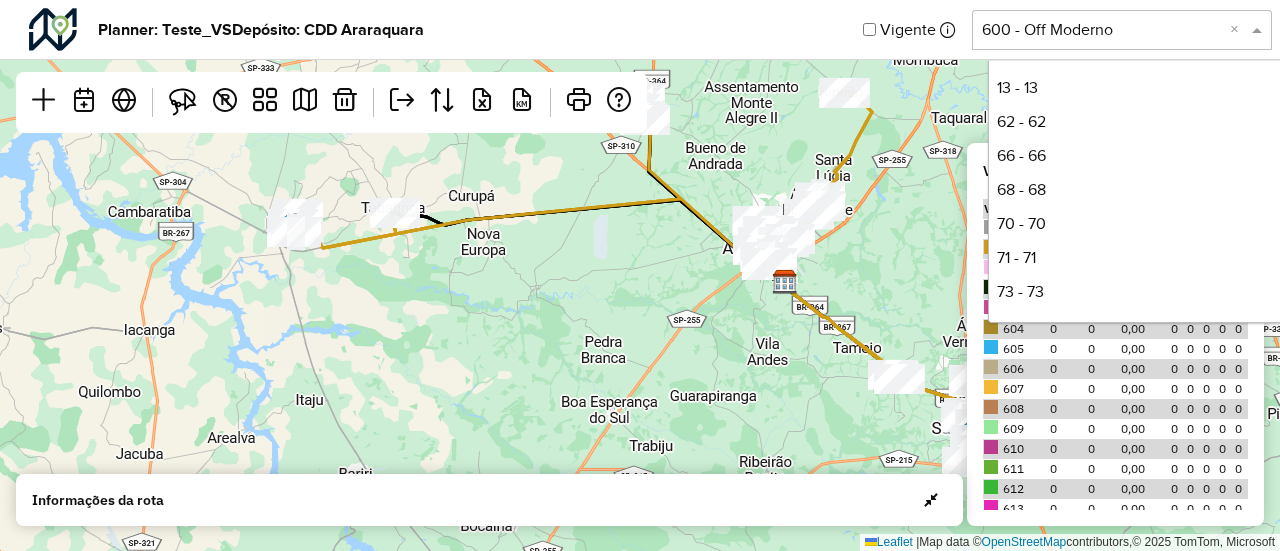 click 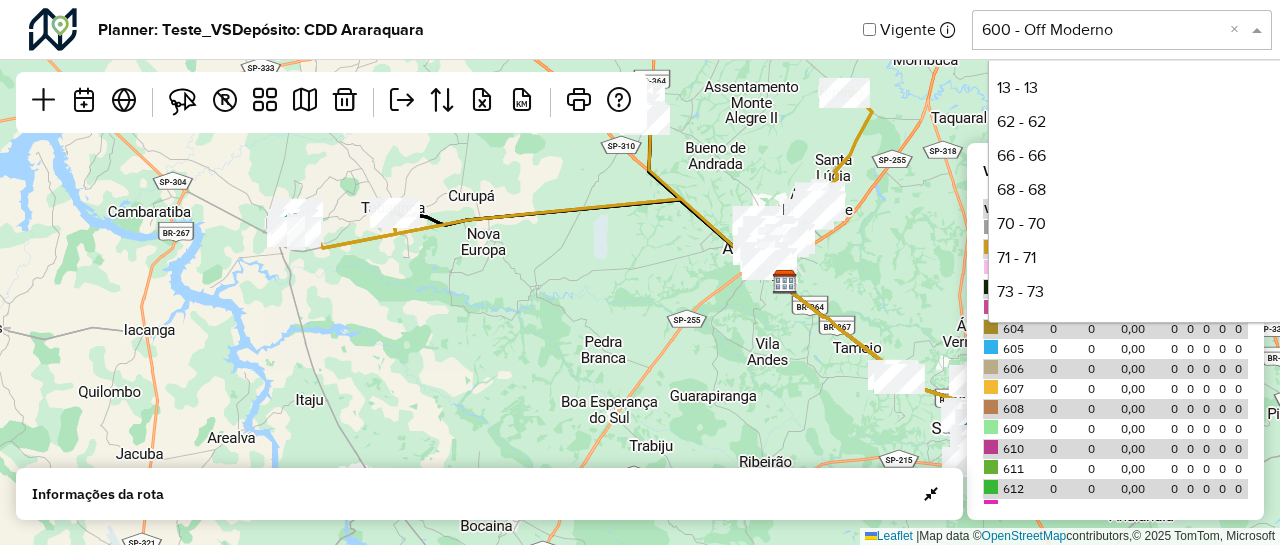 scroll, scrollTop: 306, scrollLeft: 0, axis: vertical 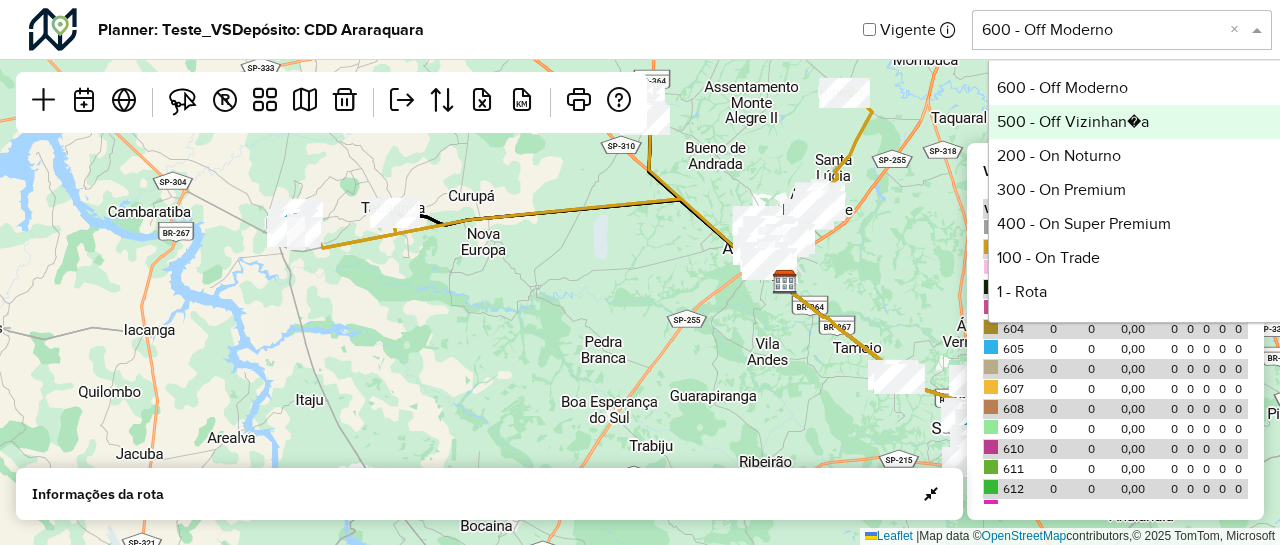 click on "500 - Off Vizinhan�a" at bounding box center [1138, 122] 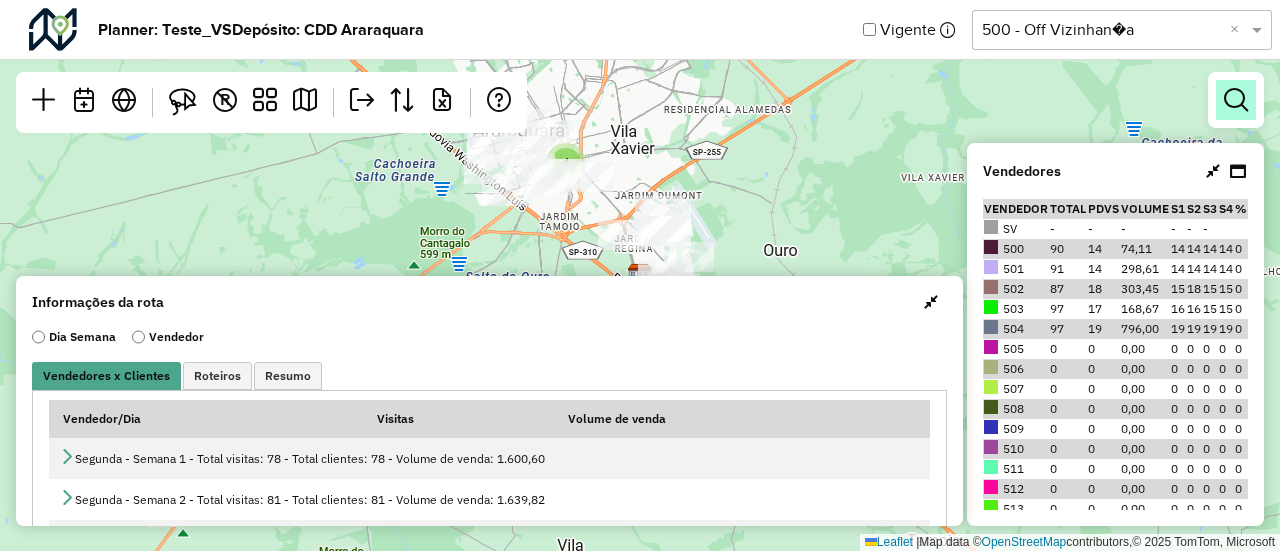 click at bounding box center (1236, 100) 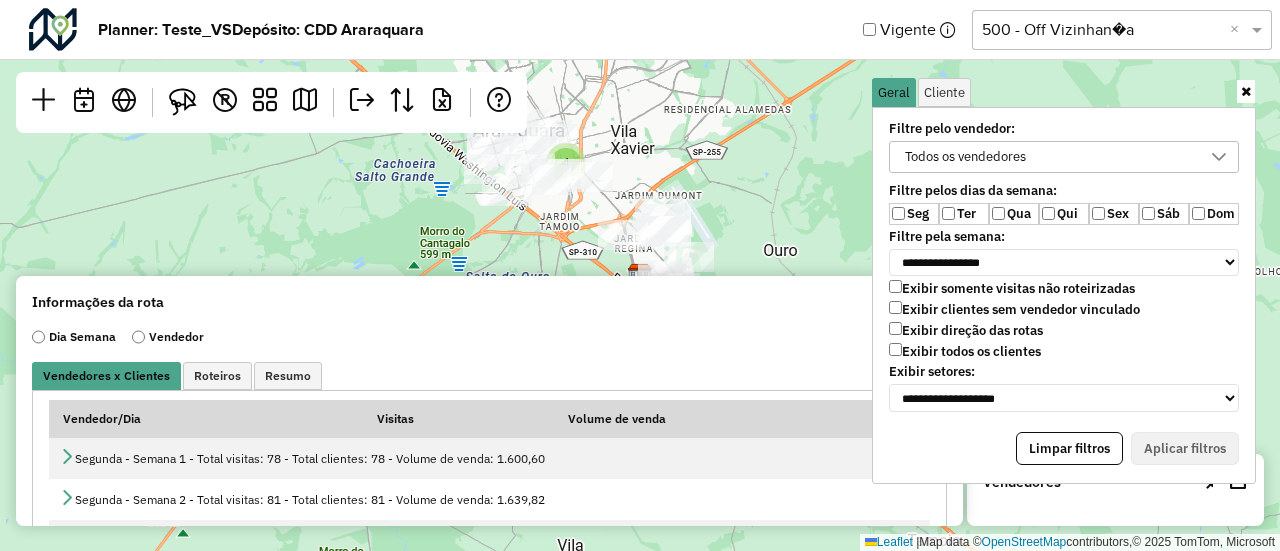 click on "Exibir todos os clientes" at bounding box center [965, 351] 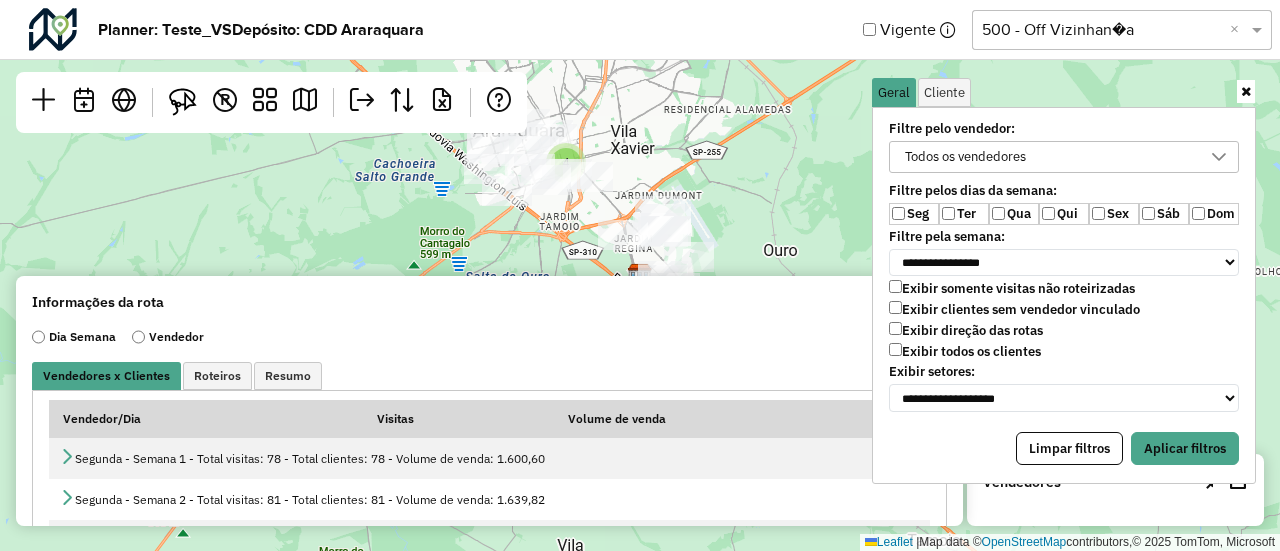 click on "Sex" at bounding box center (1114, 214) 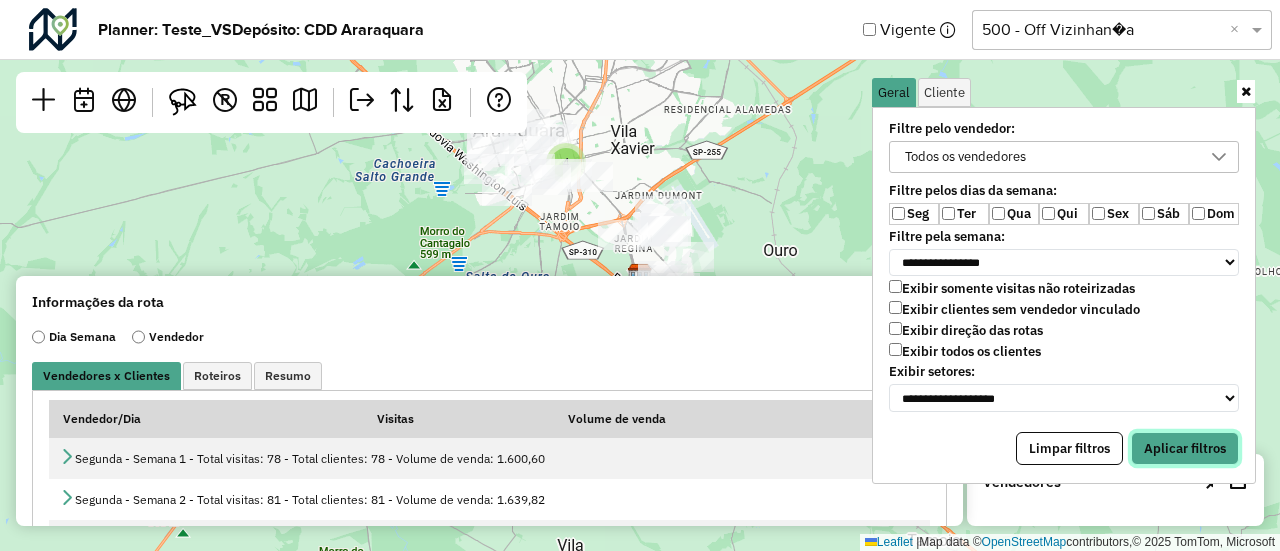 click on "Aplicar filtros" at bounding box center (1185, 449) 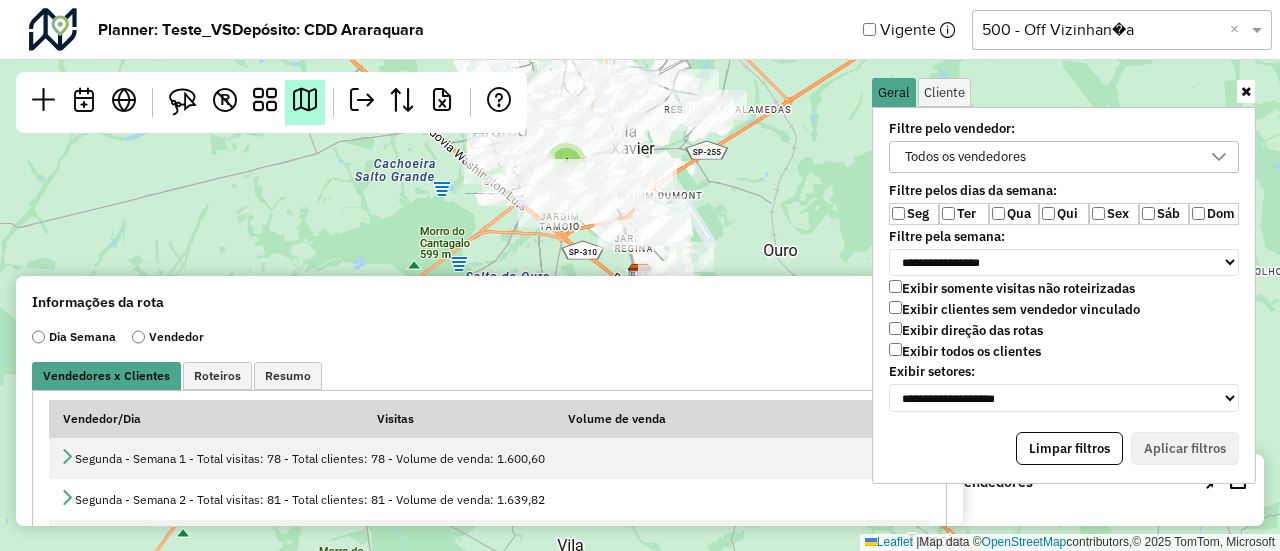 click at bounding box center [305, 100] 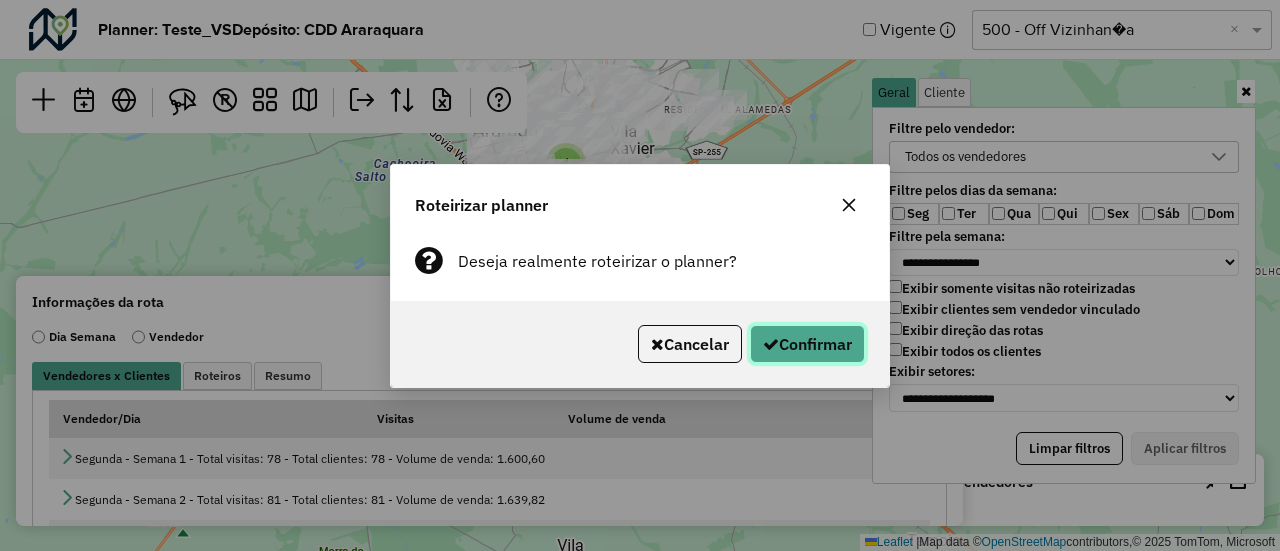 click 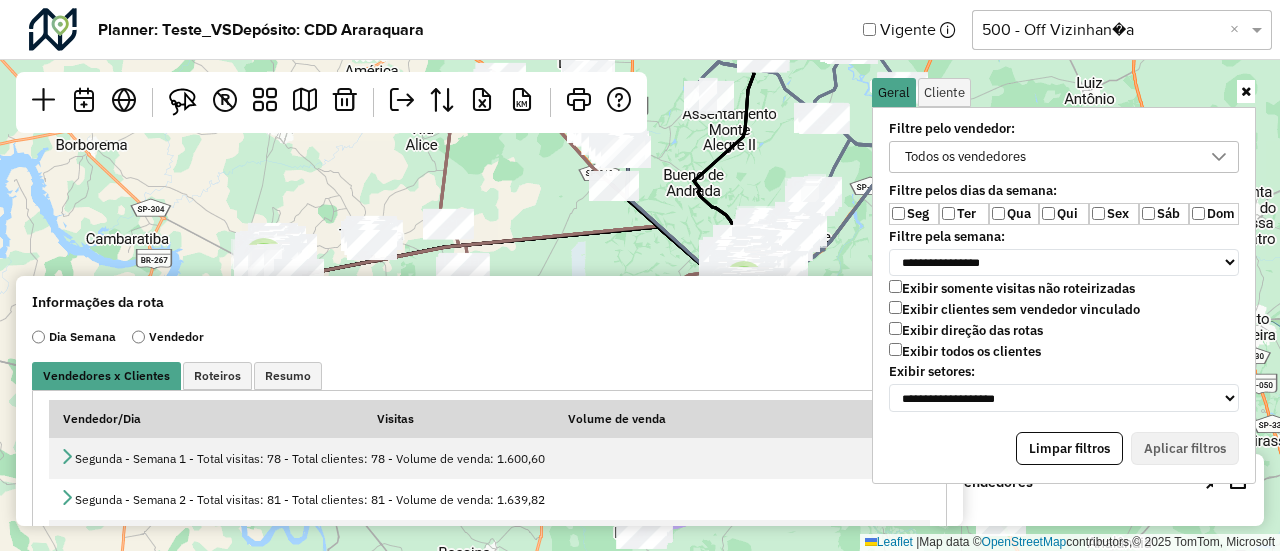 click at bounding box center (1246, 91) 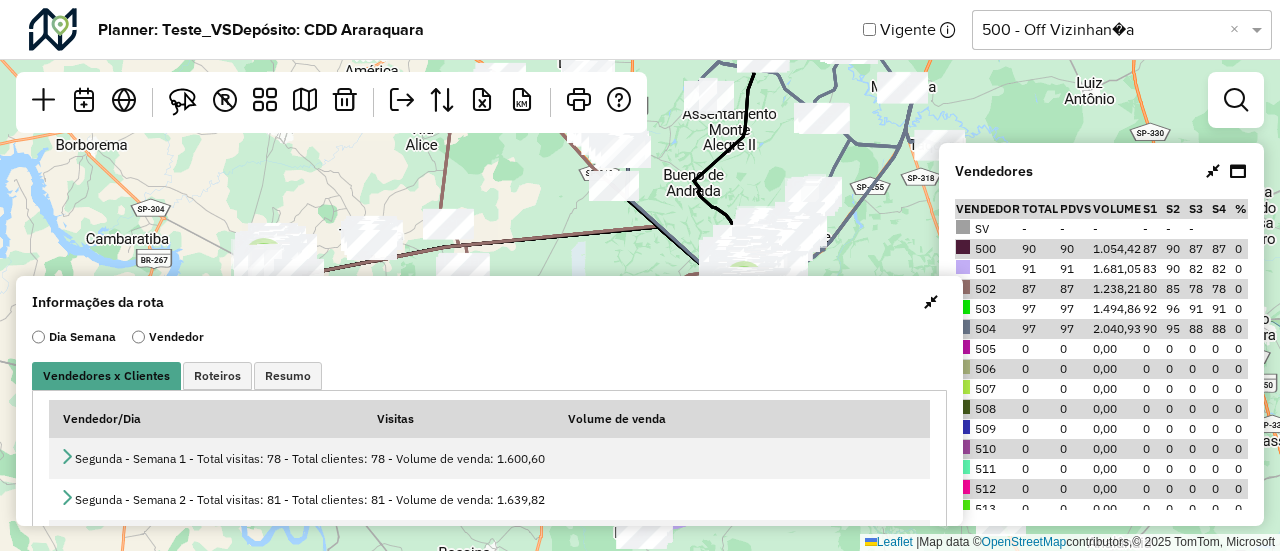 click at bounding box center [931, 302] 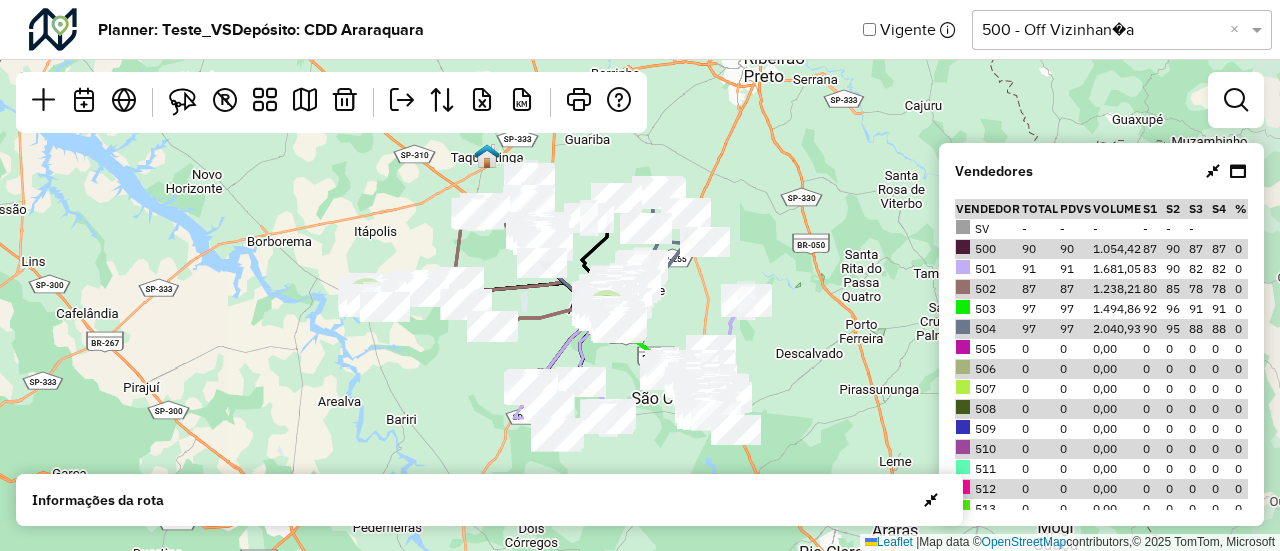 drag, startPoint x: 748, startPoint y: 387, endPoint x: 624, endPoint y: 377, distance: 124.40257 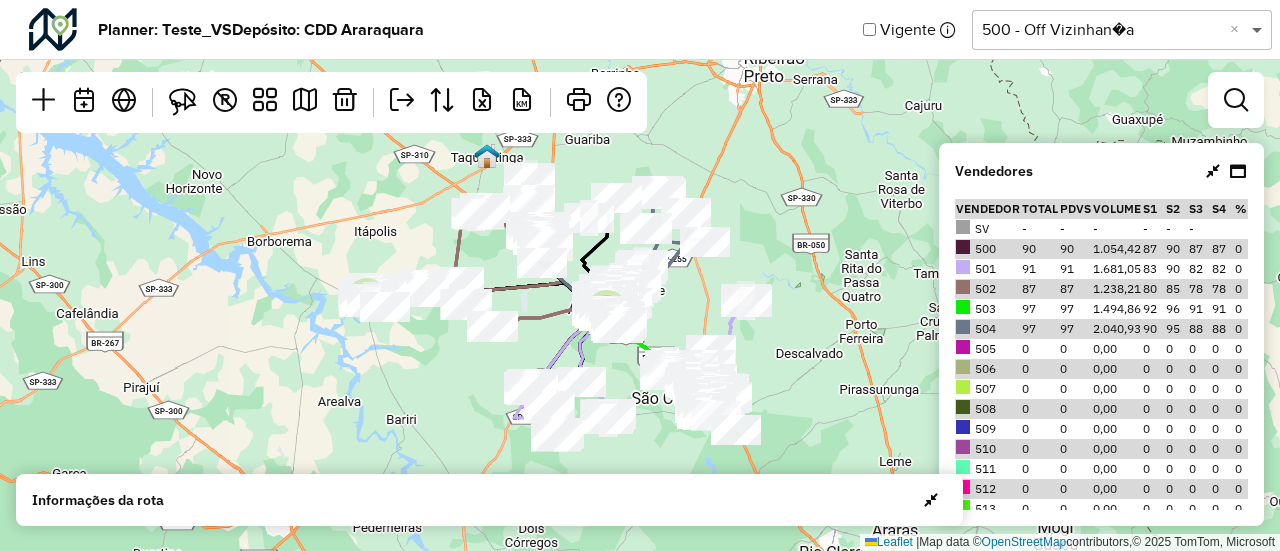 click 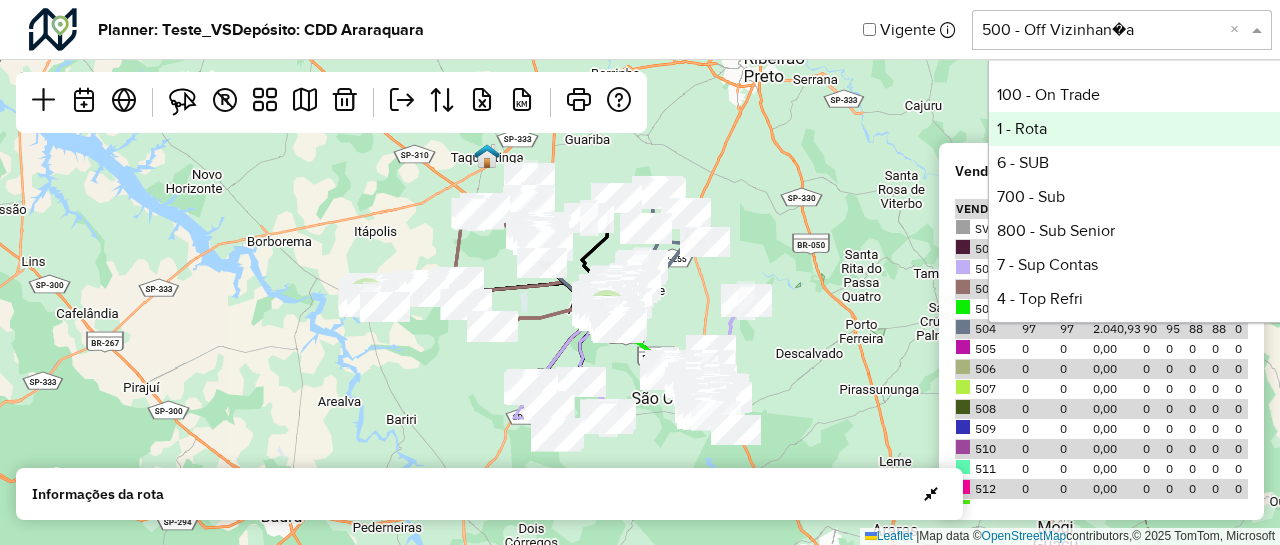 scroll, scrollTop: 484, scrollLeft: 0, axis: vertical 